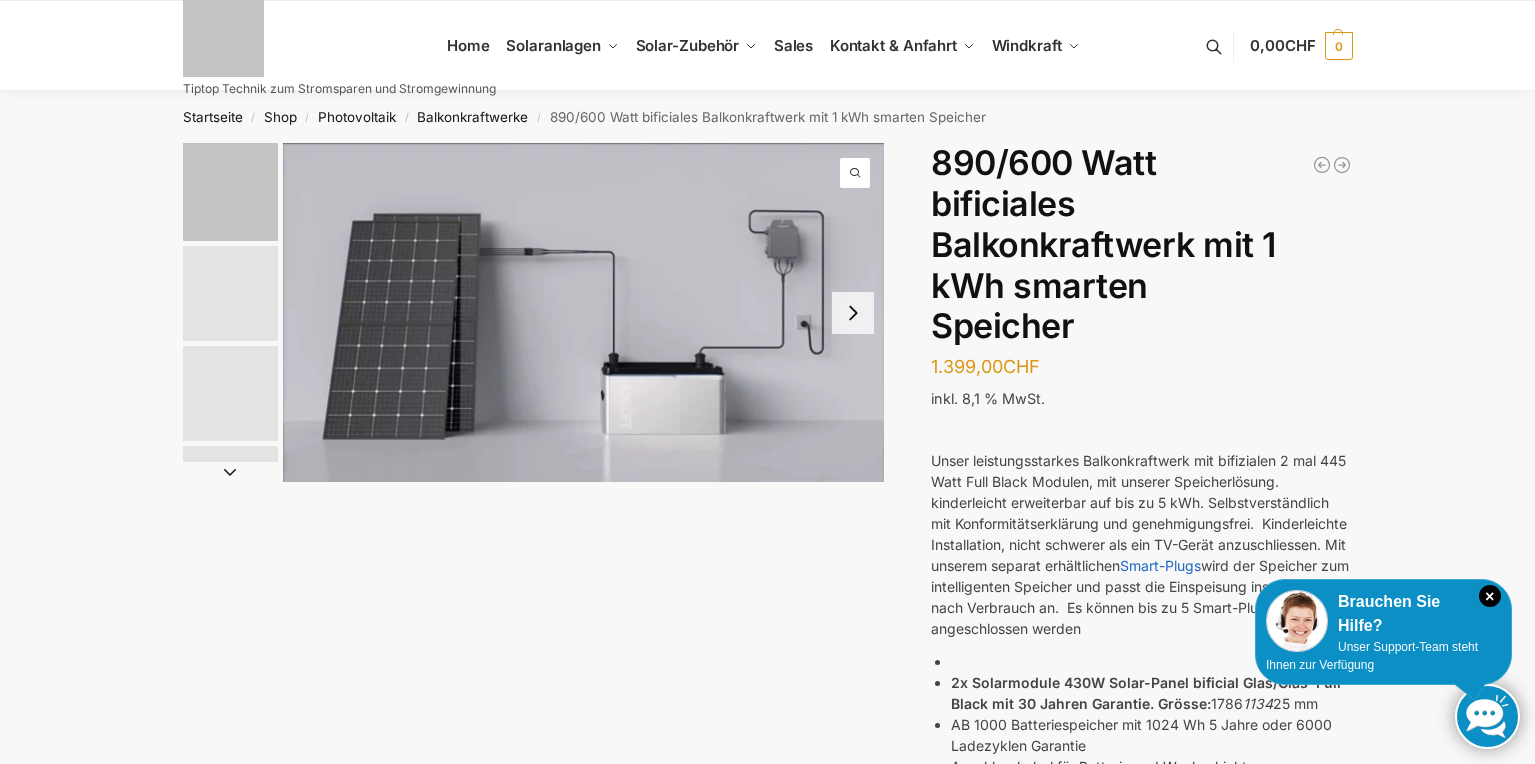 scroll, scrollTop: 0, scrollLeft: 0, axis: both 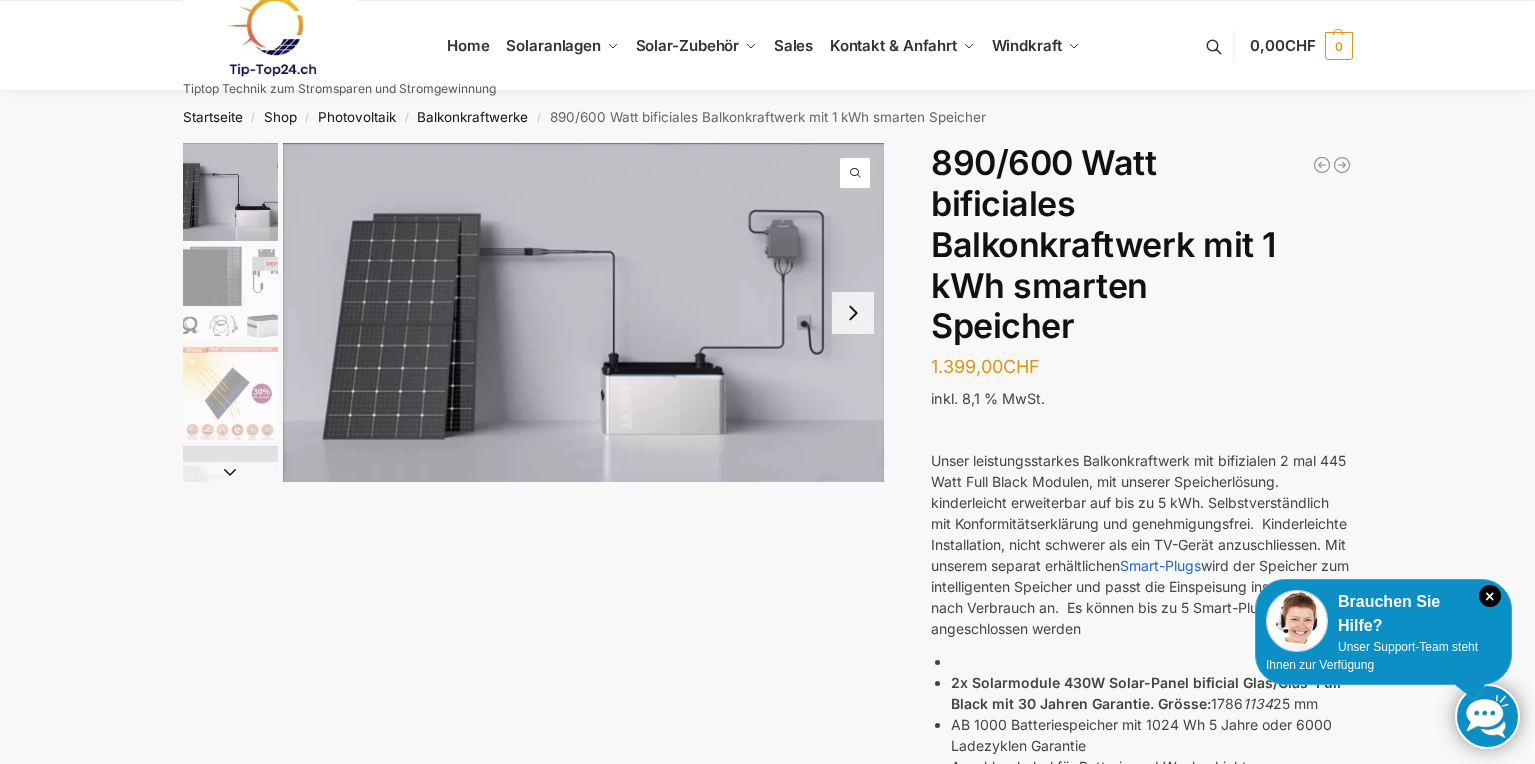 click at bounding box center (230, 293) 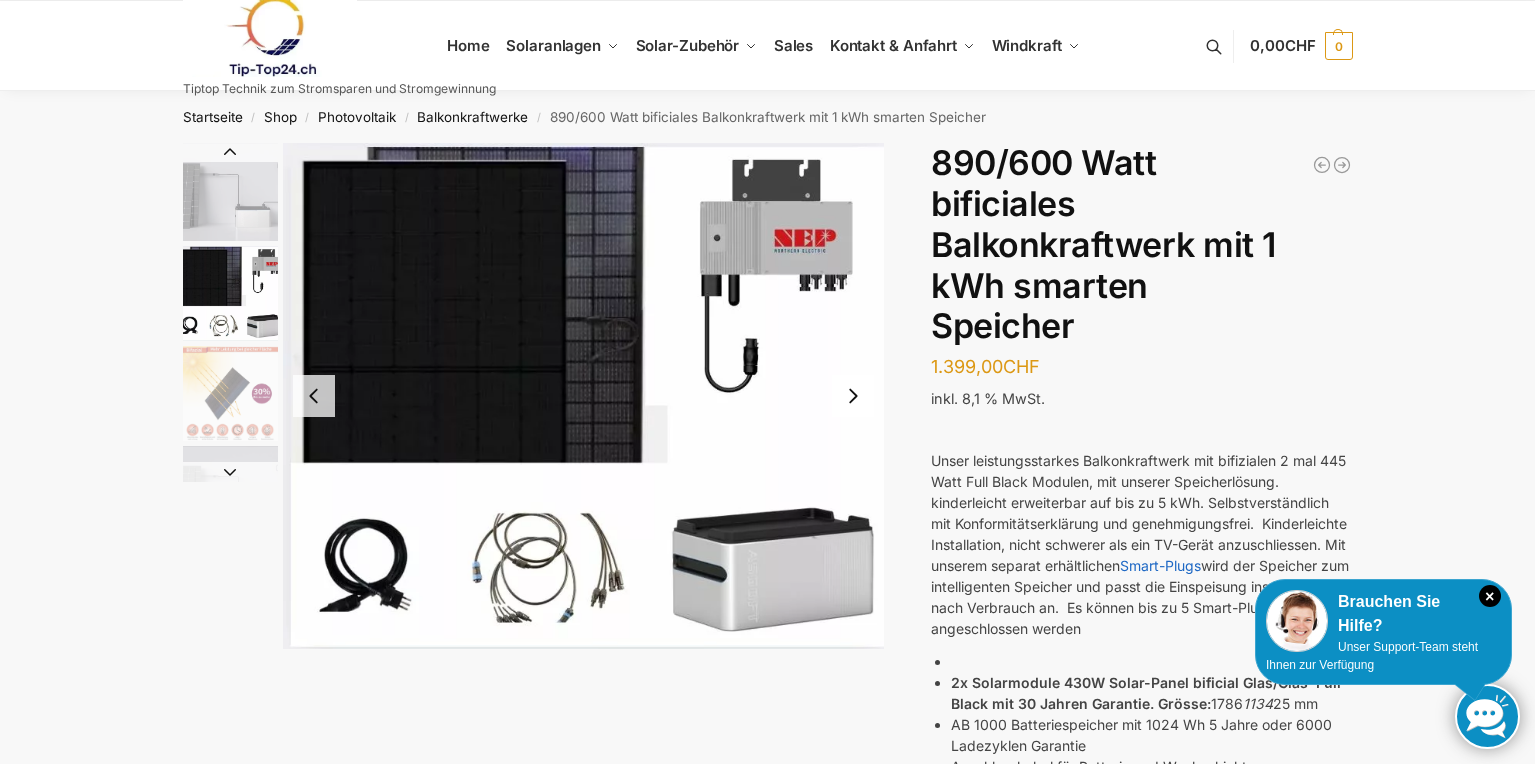click at bounding box center (853, 396) 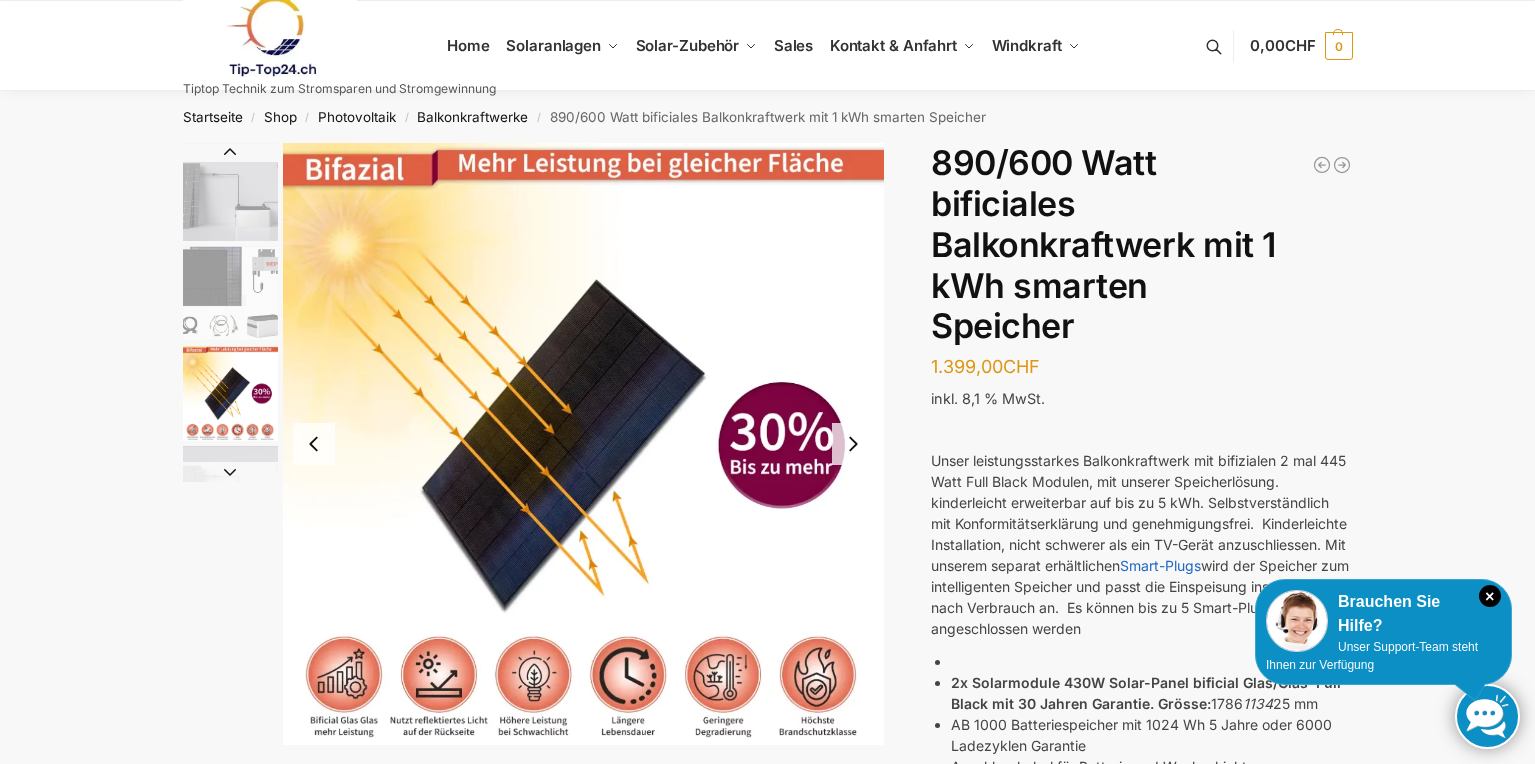 click at bounding box center (584, 444) 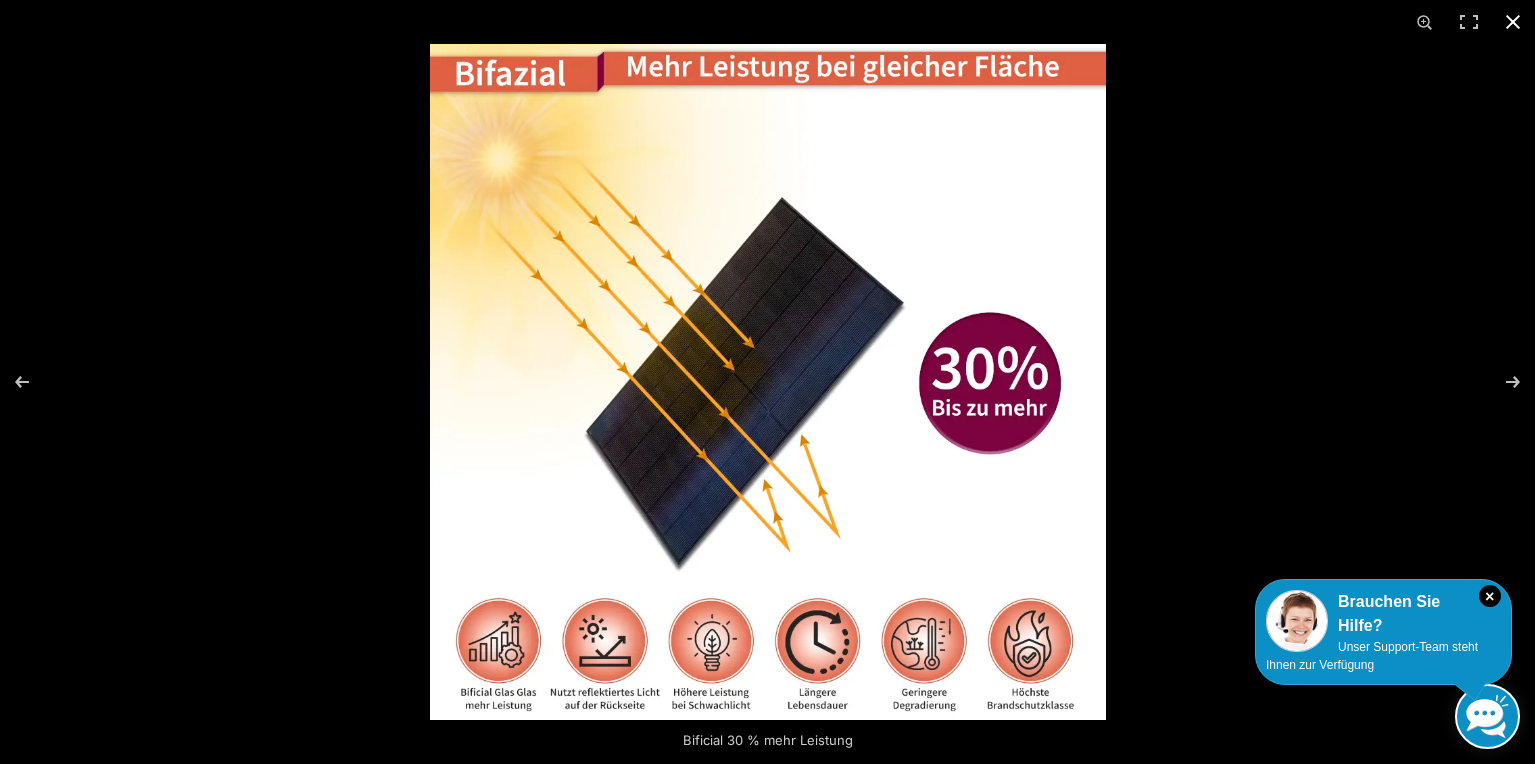 click at bounding box center [1513, 22] 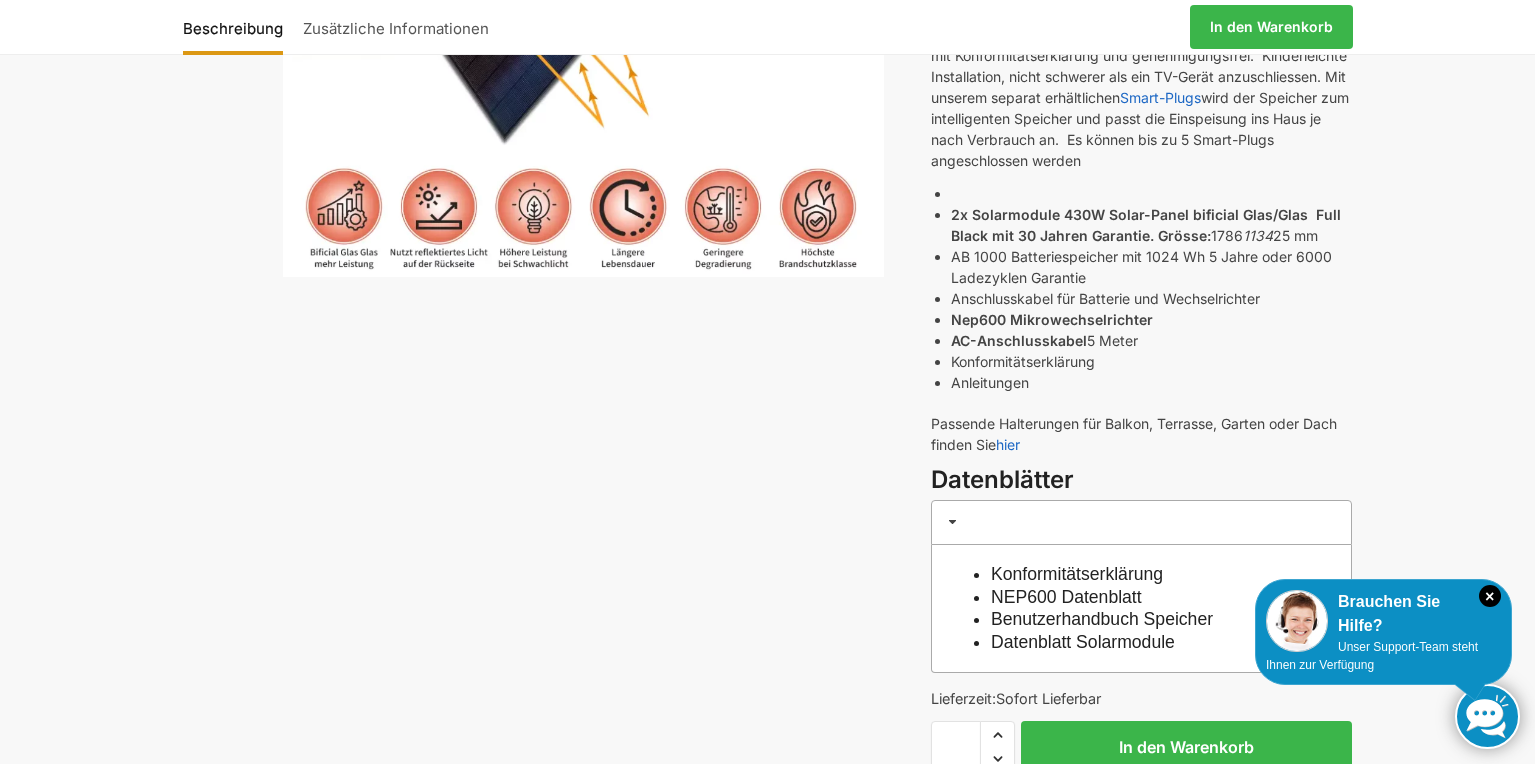scroll, scrollTop: 600, scrollLeft: 0, axis: vertical 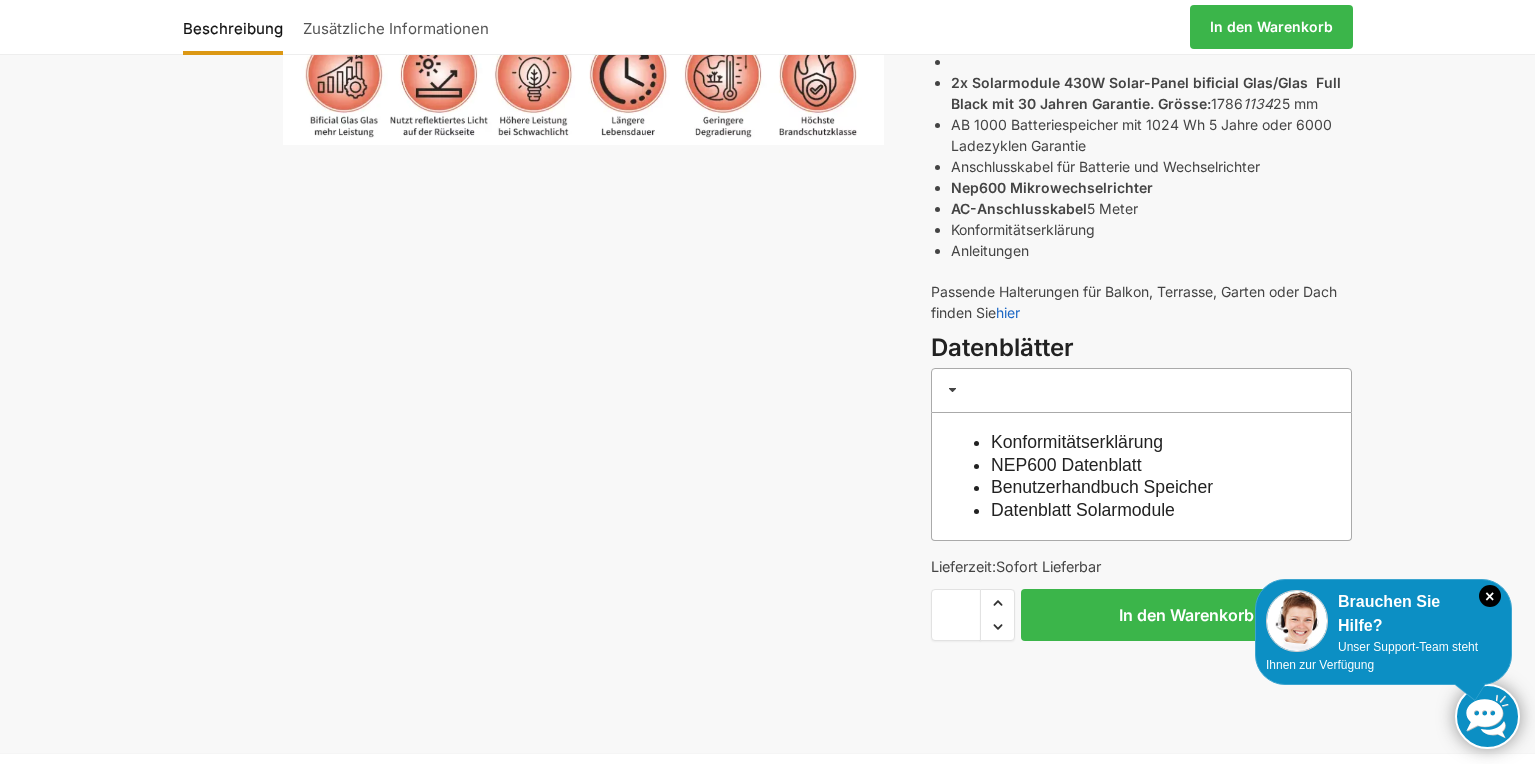 click at bounding box center (953, 390) 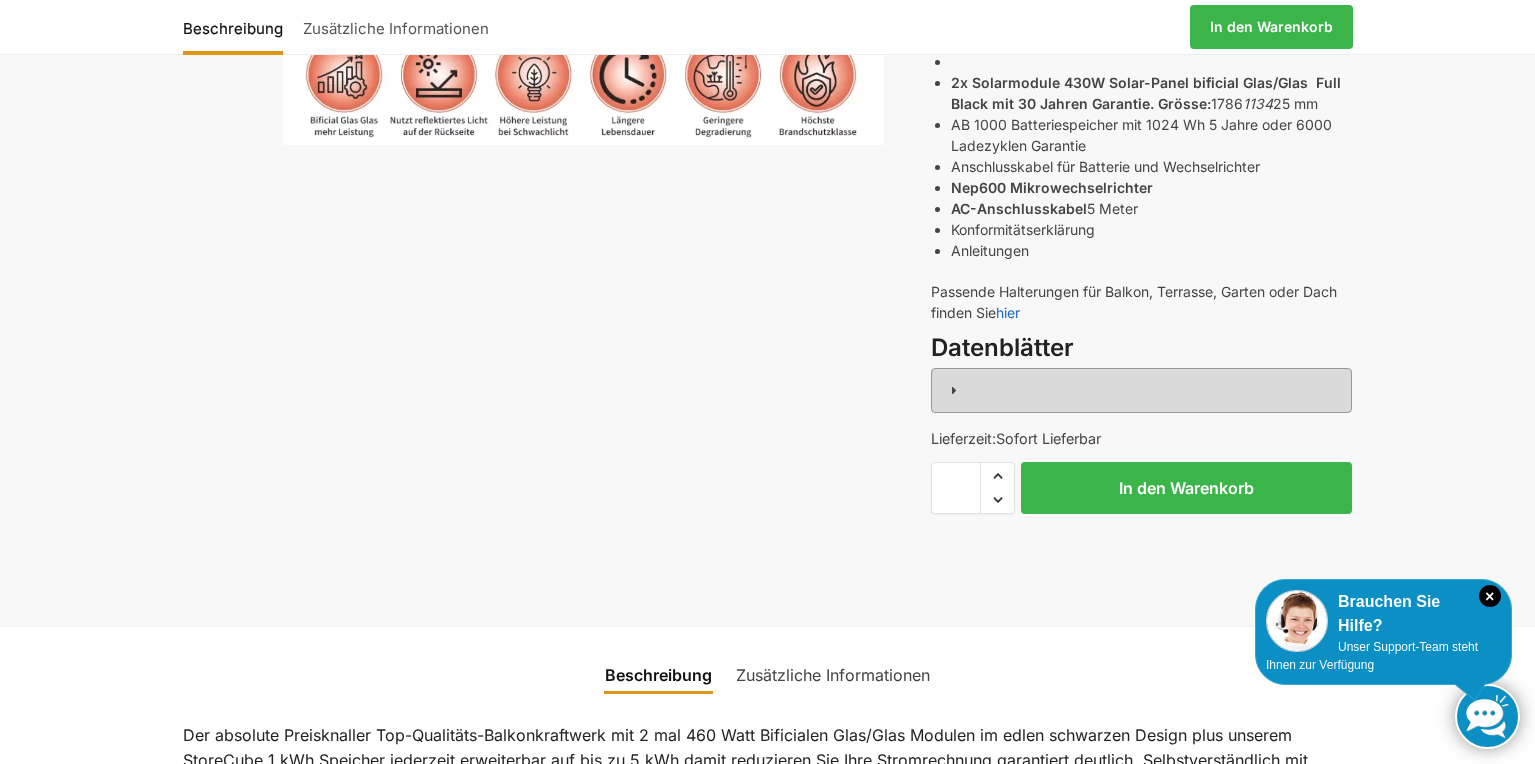 click at bounding box center (953, 390) 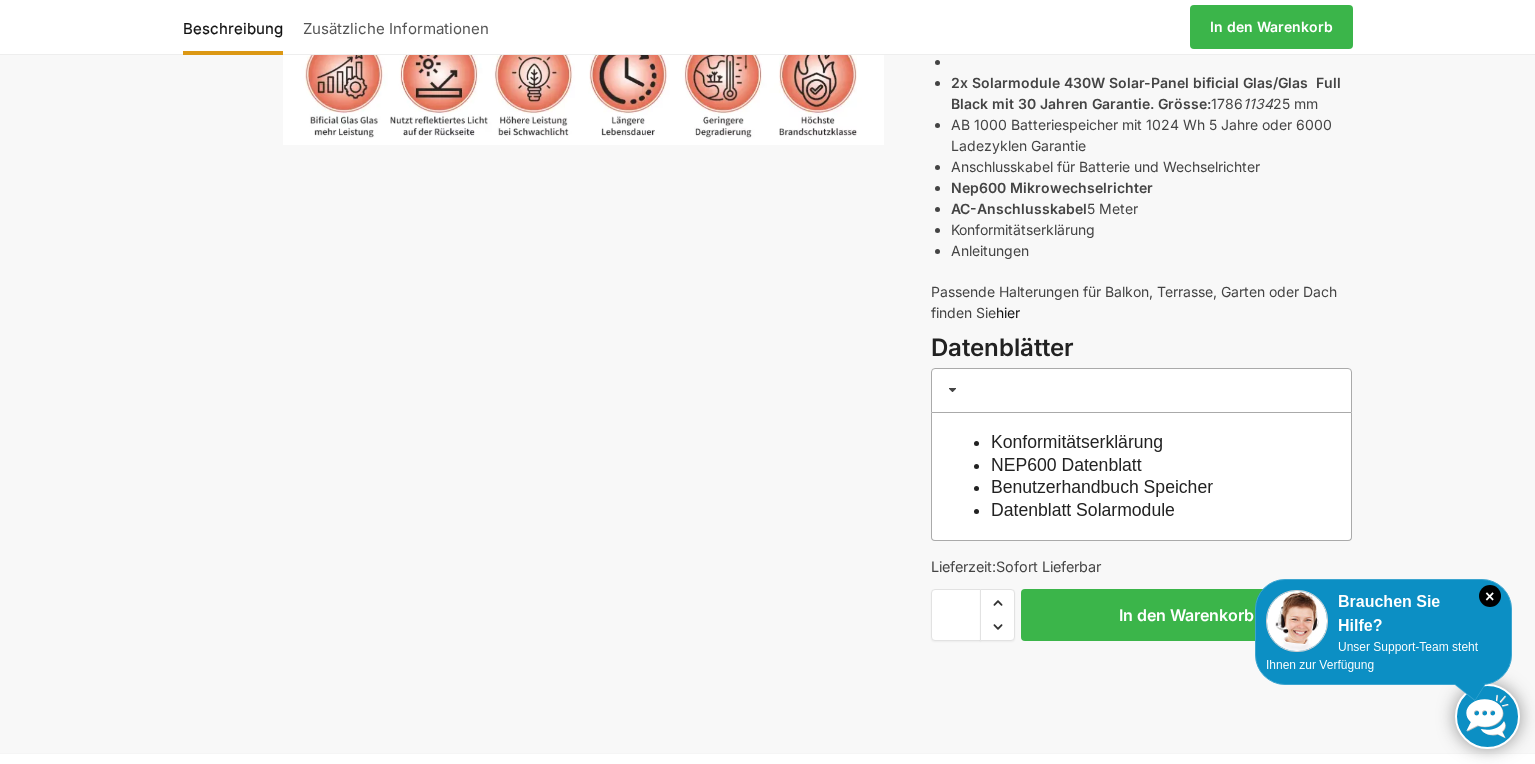 click on "hier" at bounding box center (1008, 312) 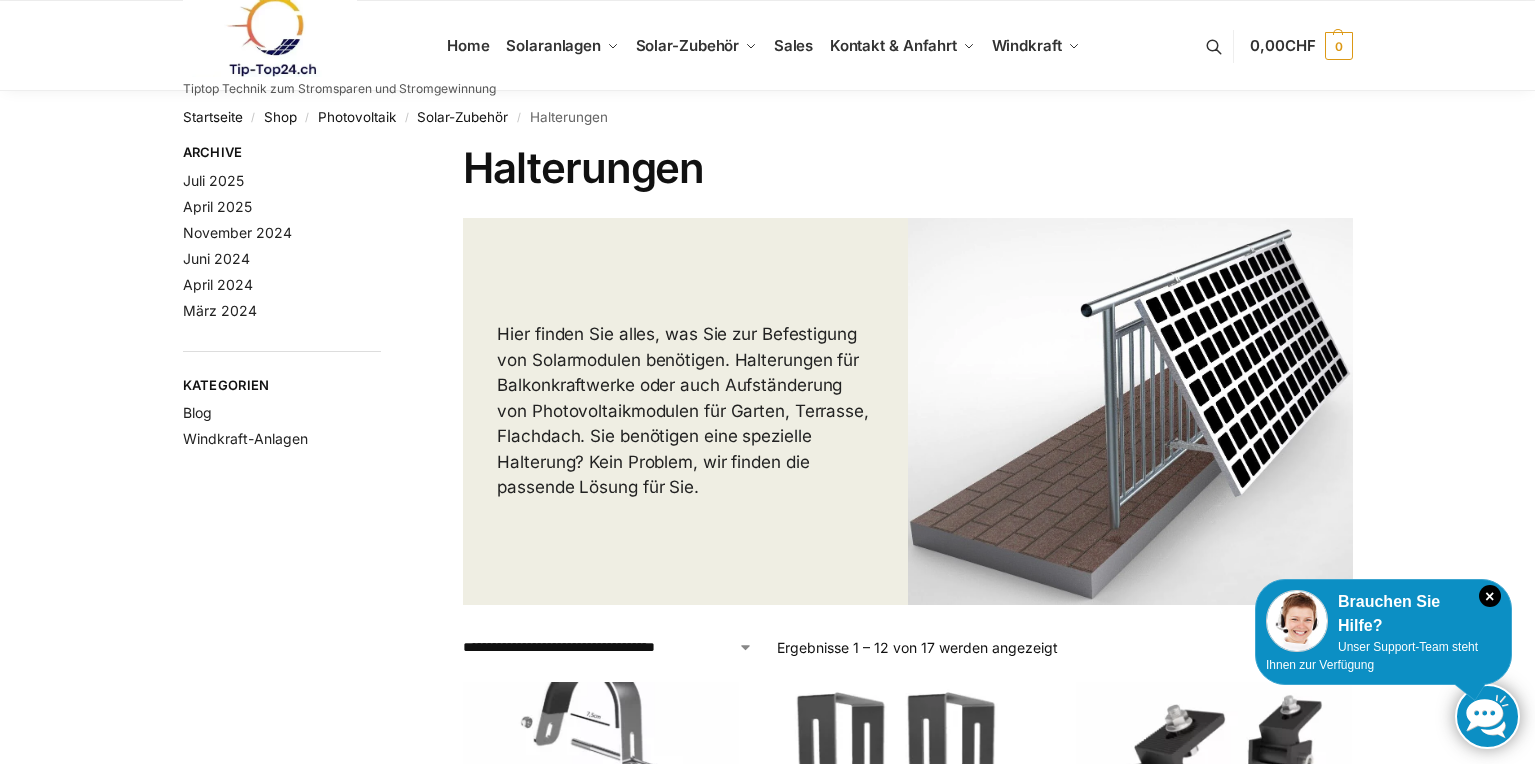 scroll, scrollTop: 0, scrollLeft: 0, axis: both 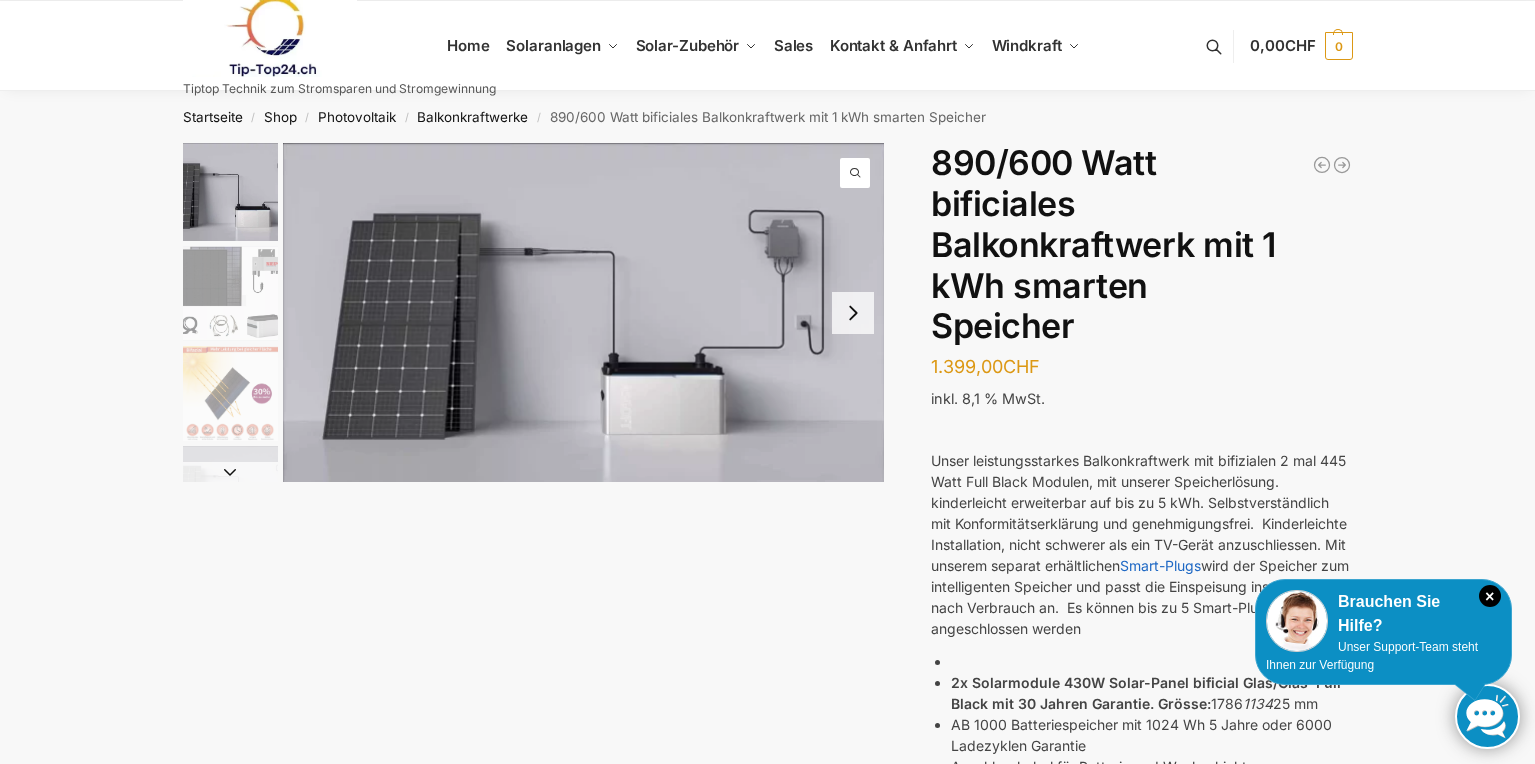 click at bounding box center (230, 293) 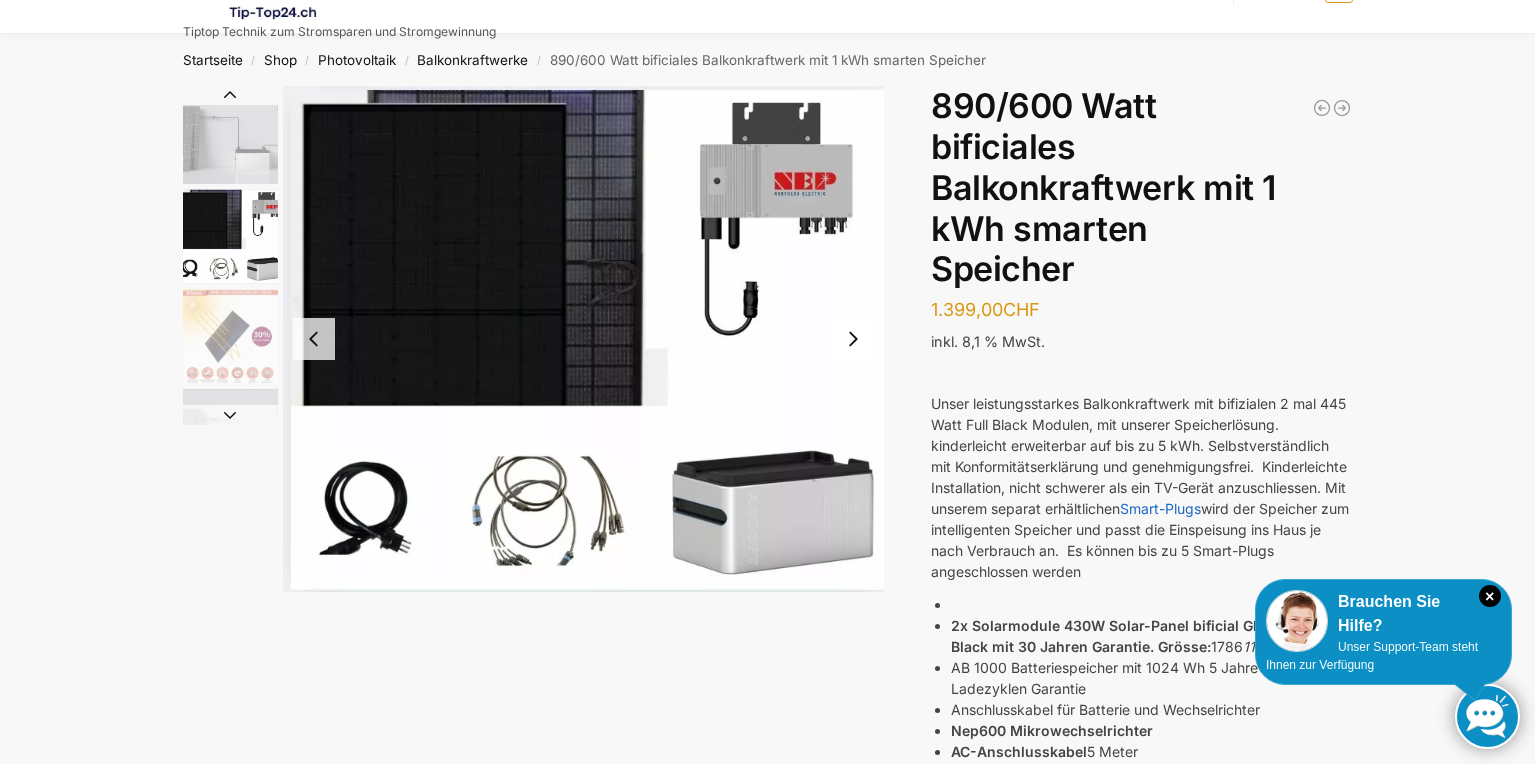 scroll, scrollTop: 100, scrollLeft: 0, axis: vertical 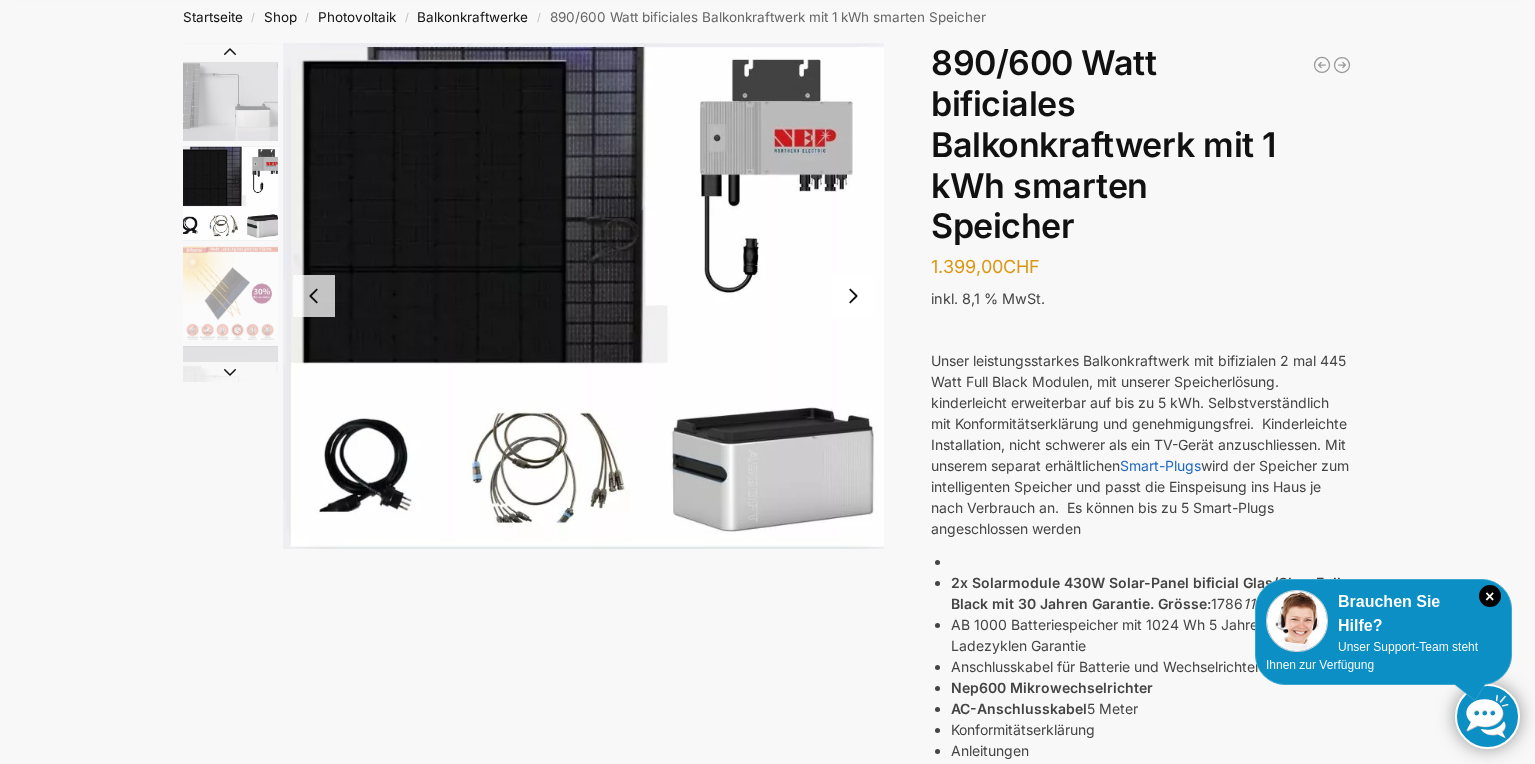 click at bounding box center (853, 296) 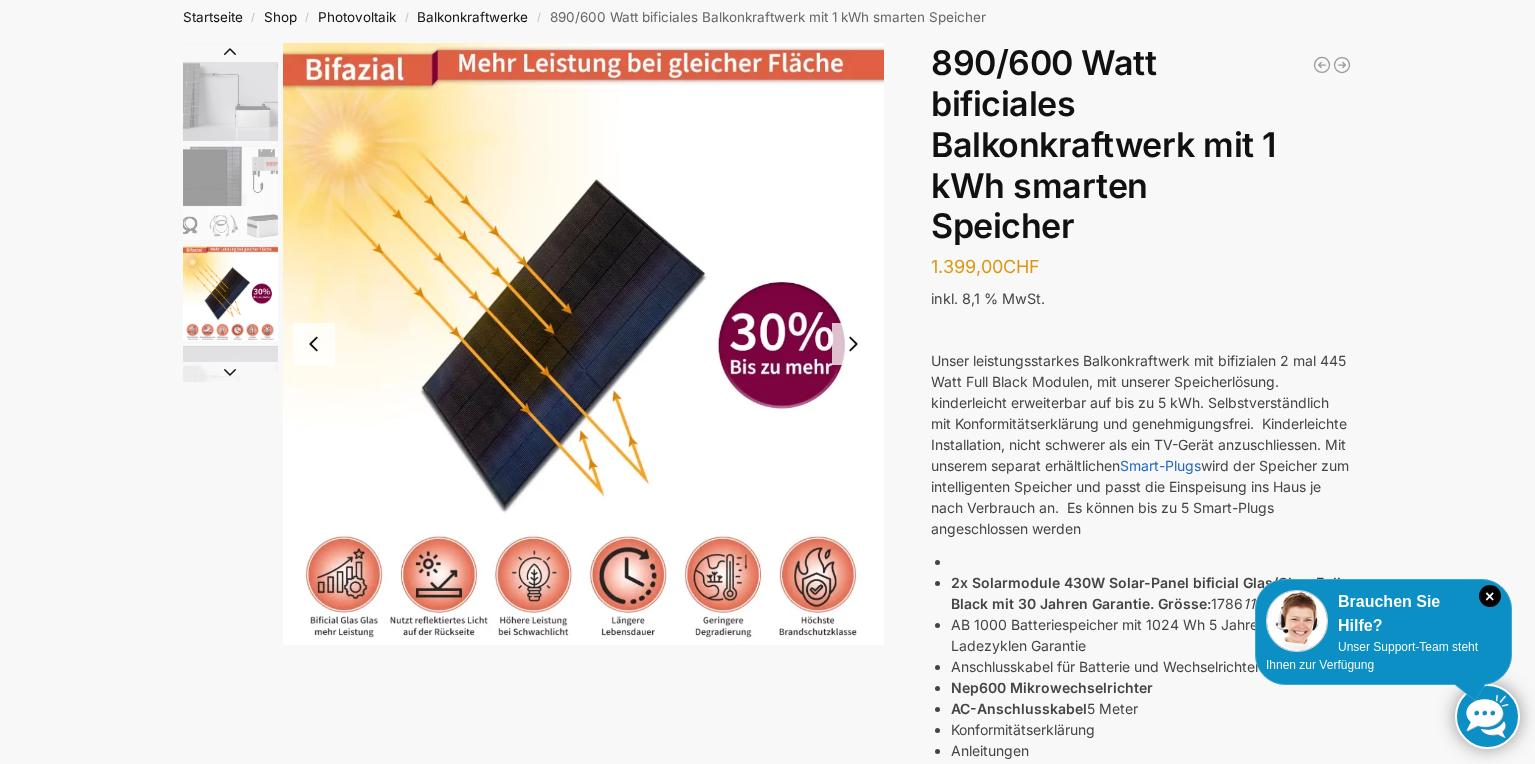 click at bounding box center (584, 344) 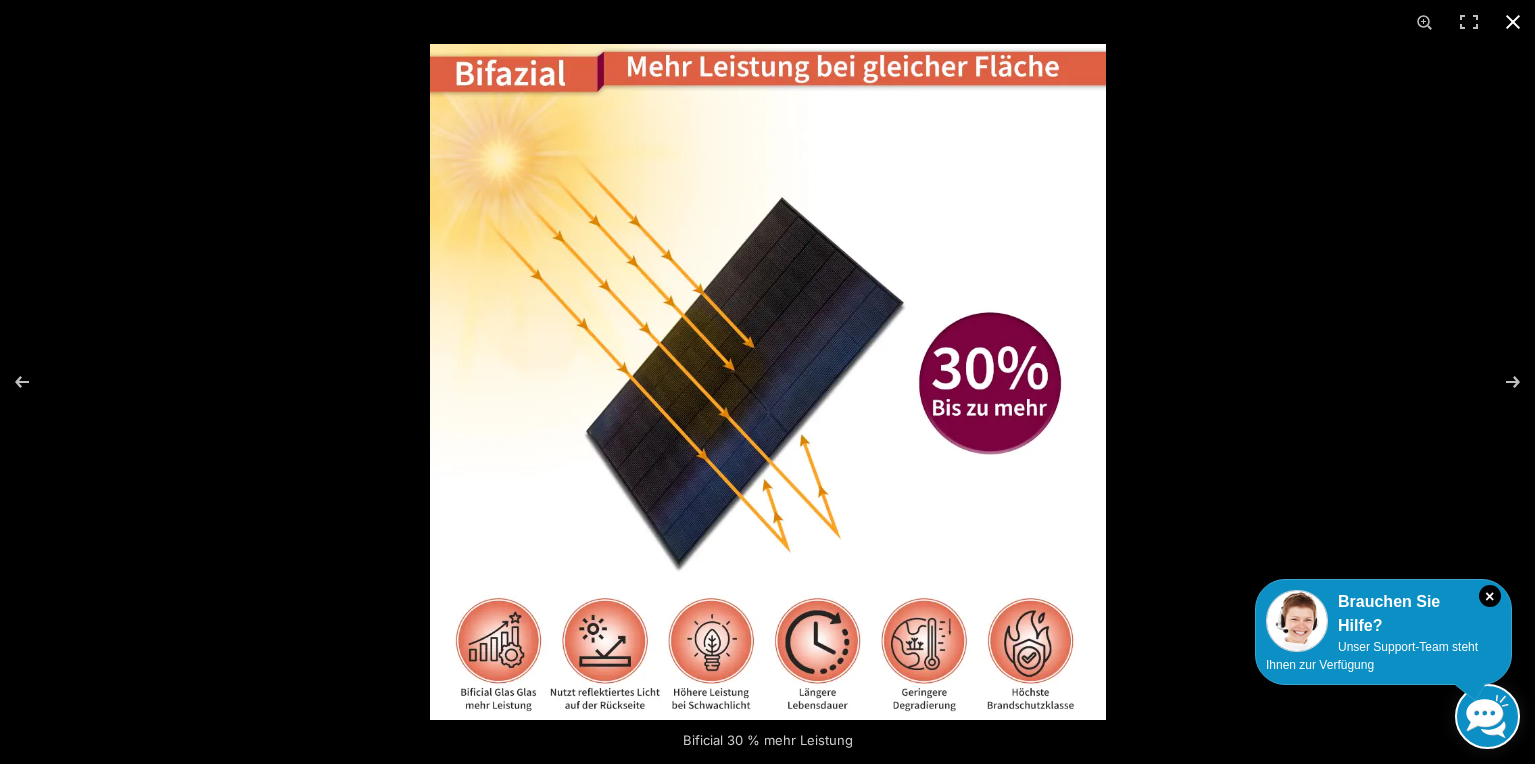 click at bounding box center (1513, 22) 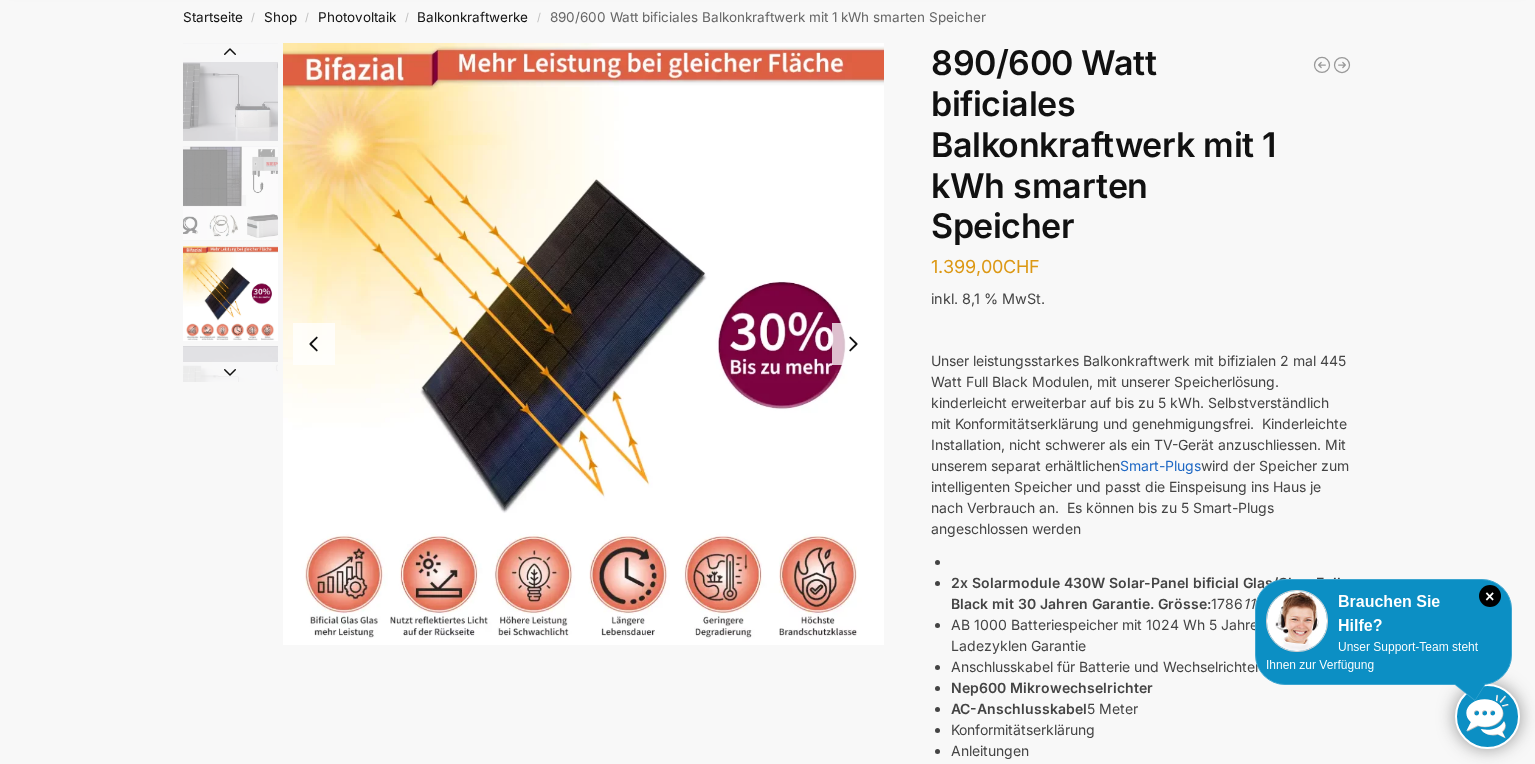 click at bounding box center [230, 92] 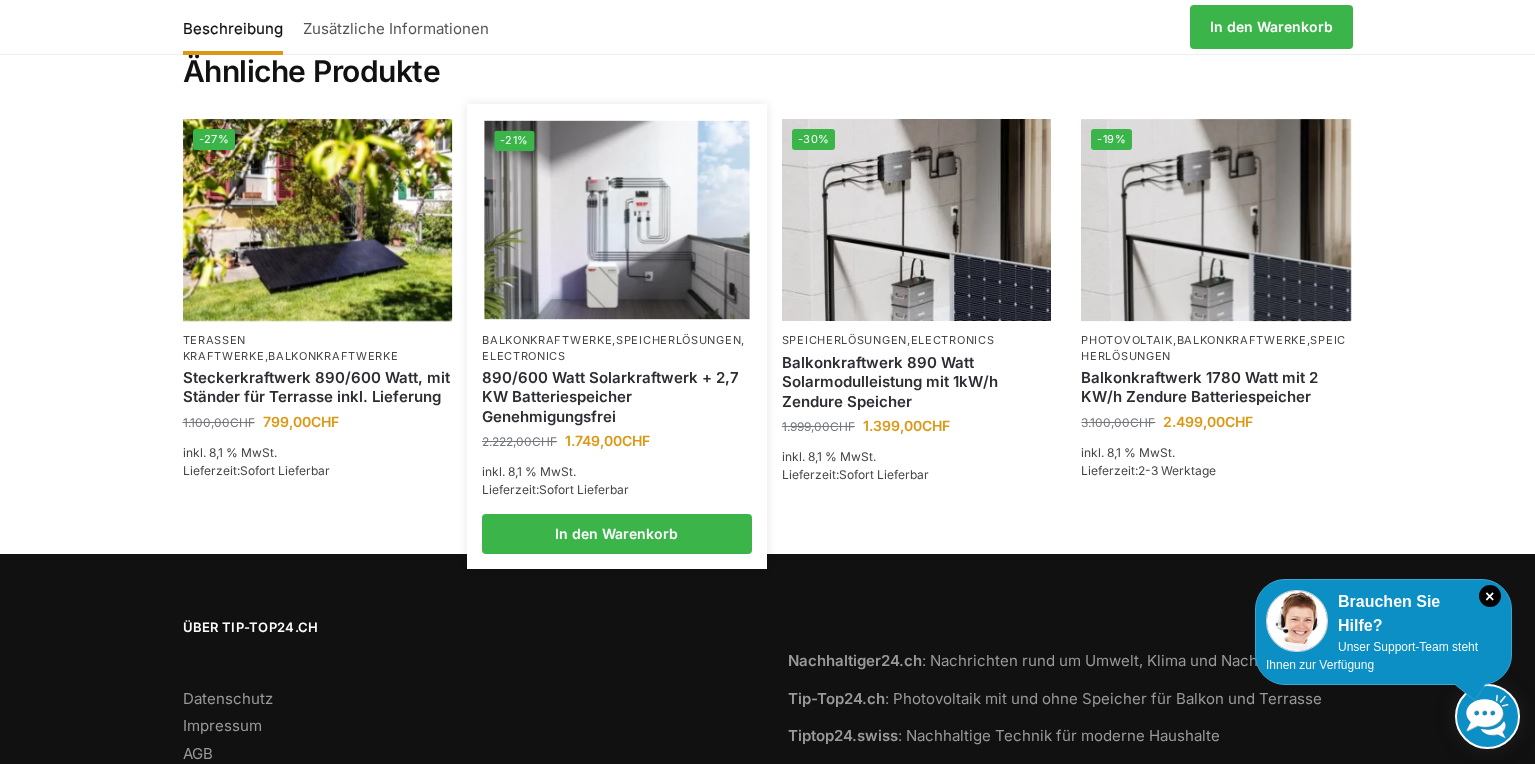 scroll, scrollTop: 2400, scrollLeft: 0, axis: vertical 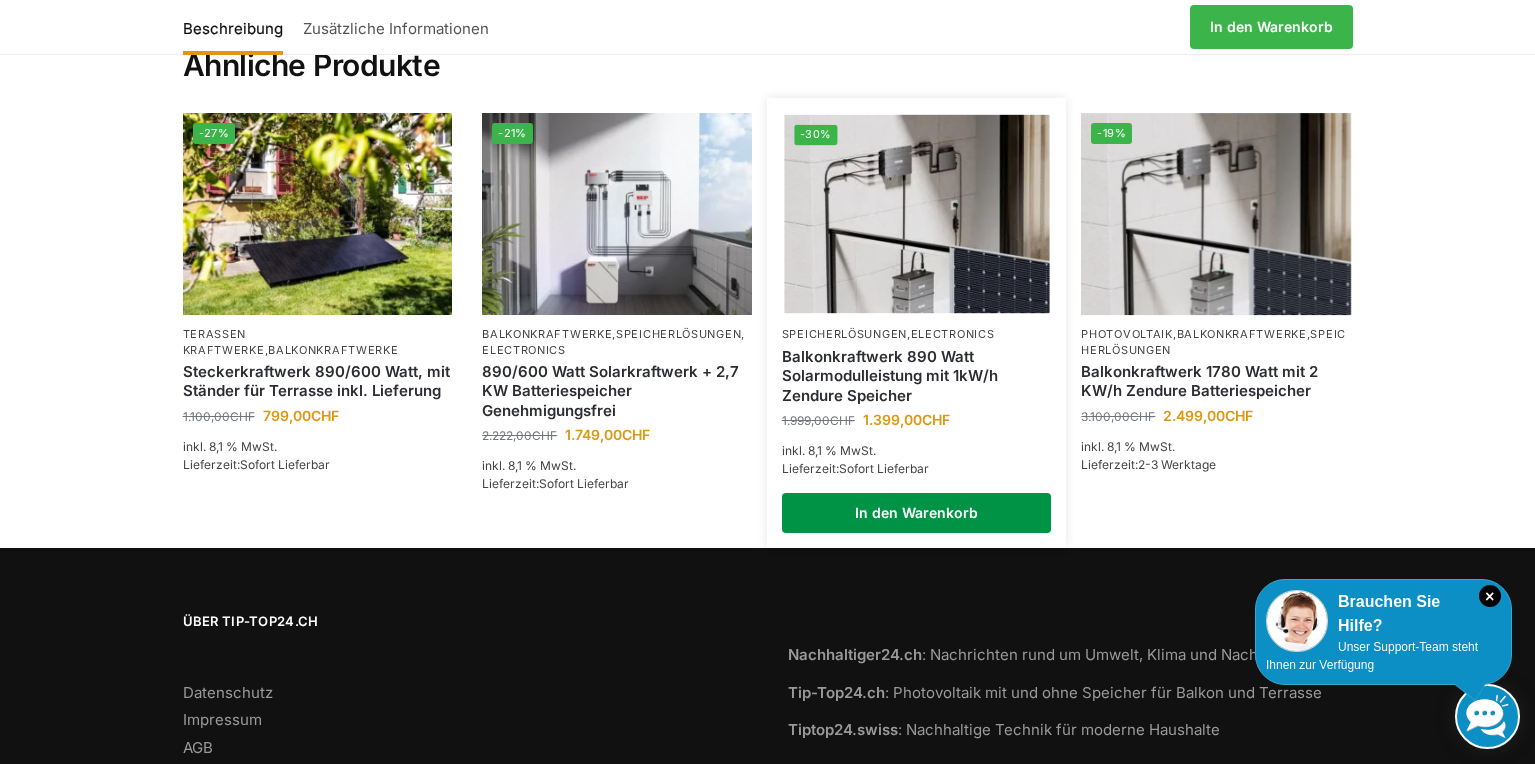 click on "In den Warenkorb" at bounding box center (917, 513) 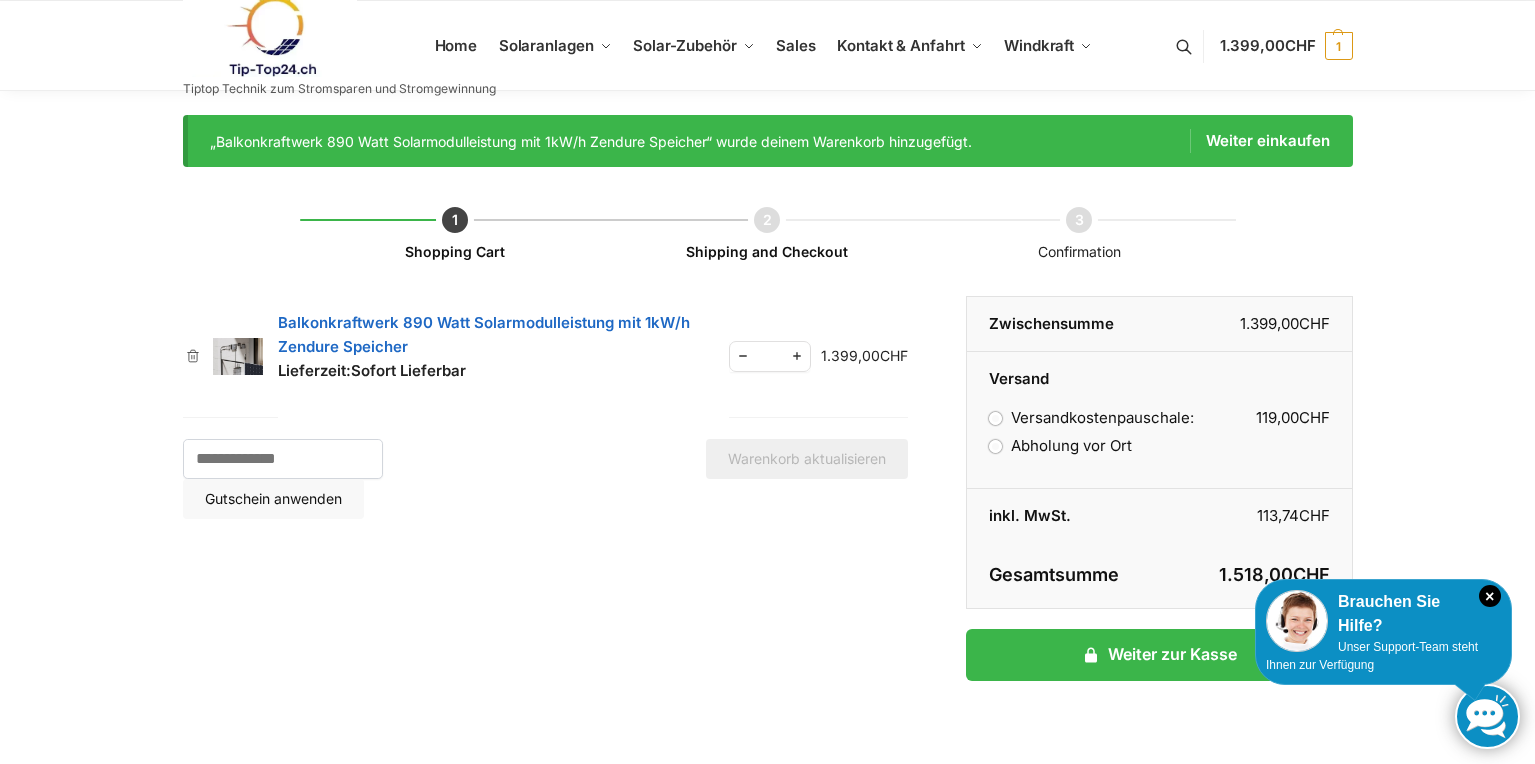 scroll, scrollTop: 0, scrollLeft: 0, axis: both 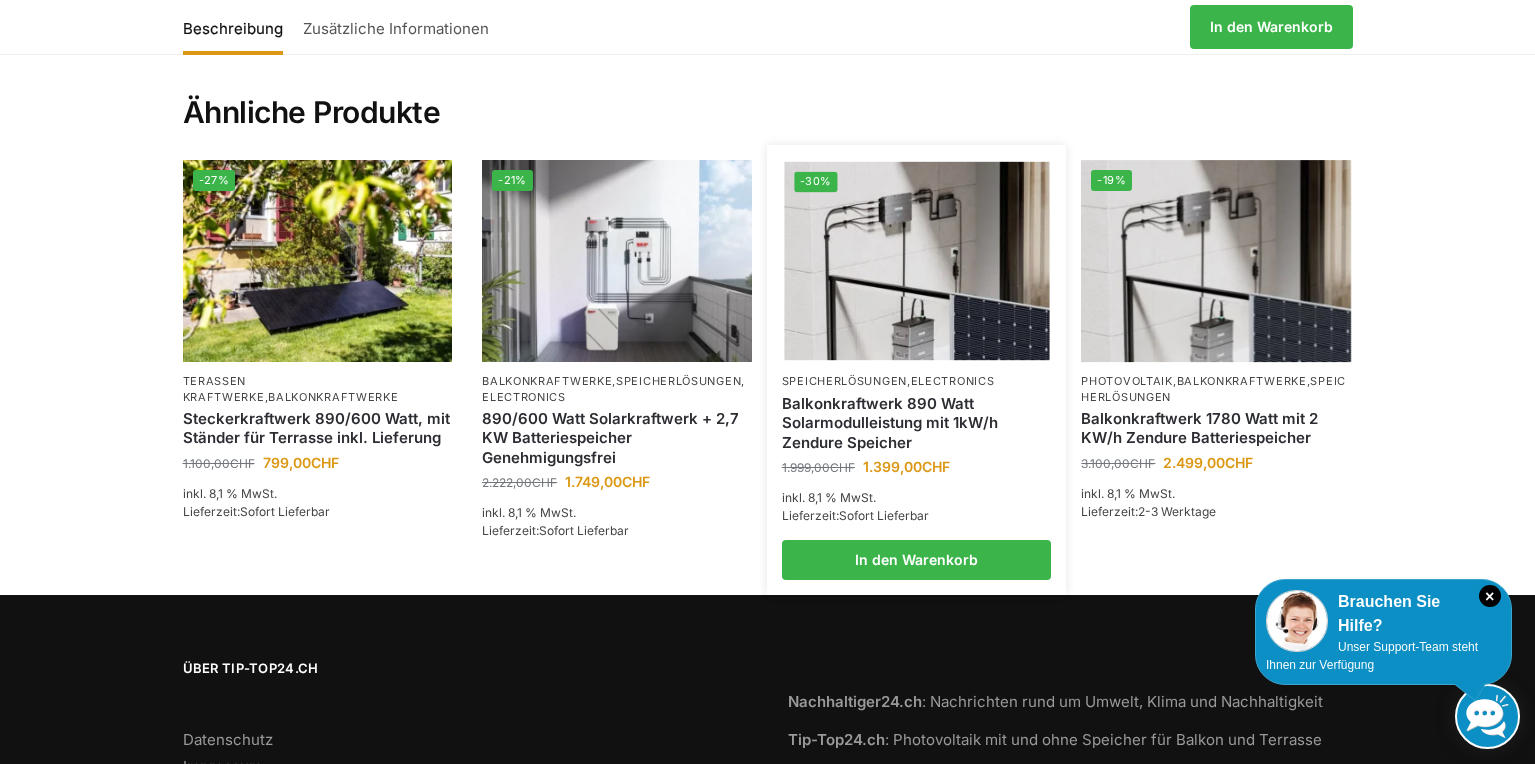 click at bounding box center (916, 261) 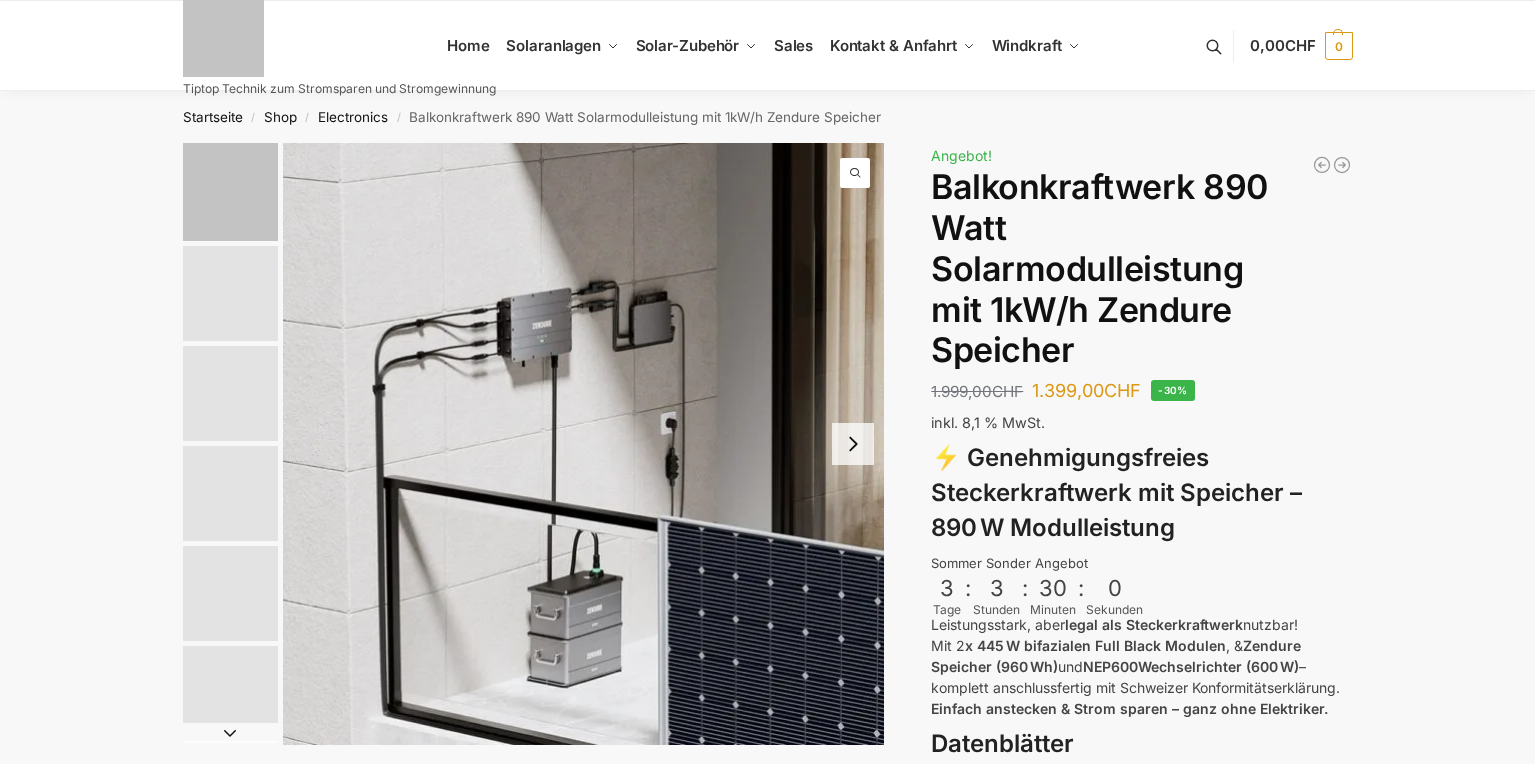 scroll, scrollTop: 0, scrollLeft: 0, axis: both 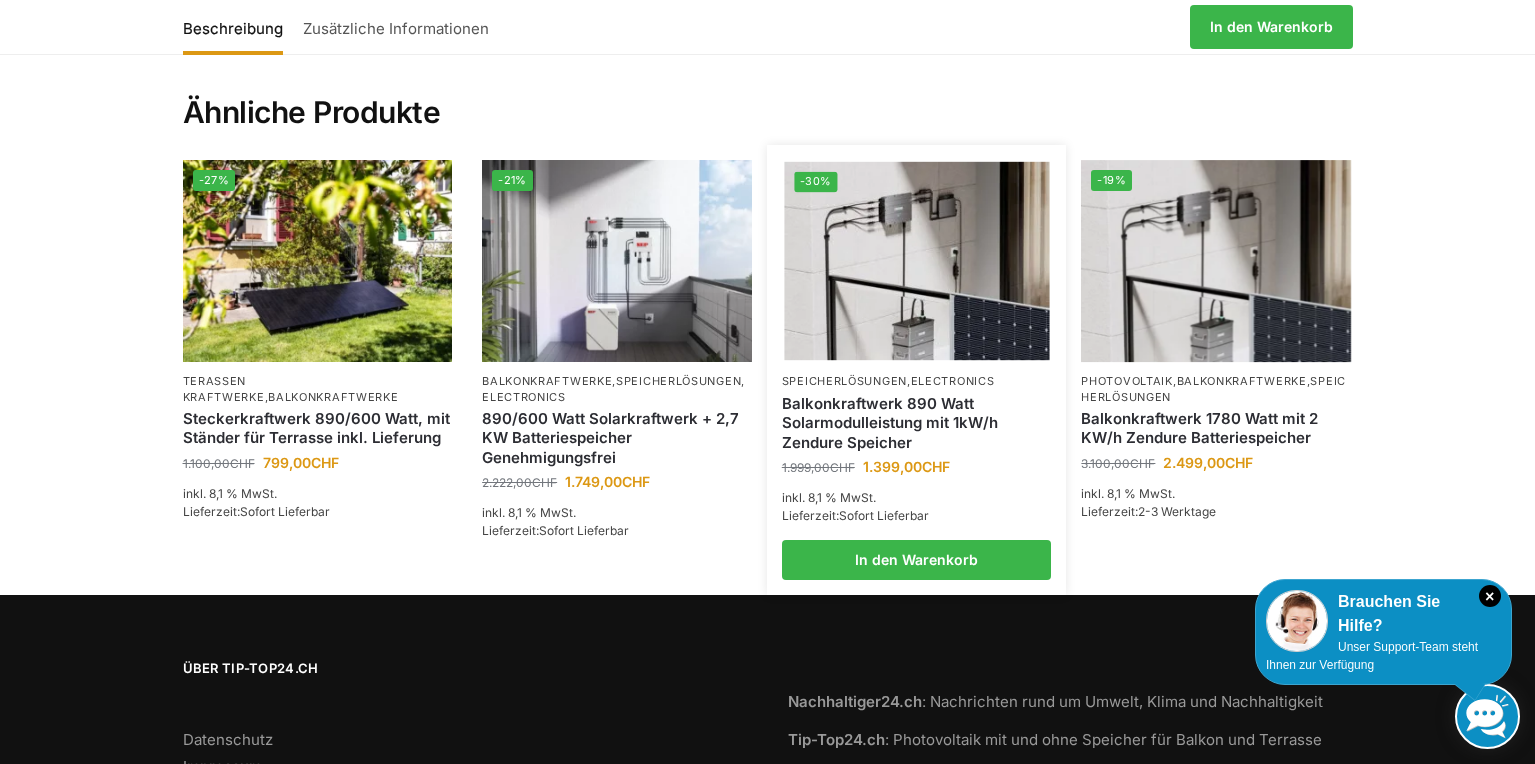 click on "Balkonkraftwerk 890 Watt Solarmodulleistung mit 1kW/h Zendure Speicher" at bounding box center (917, 423) 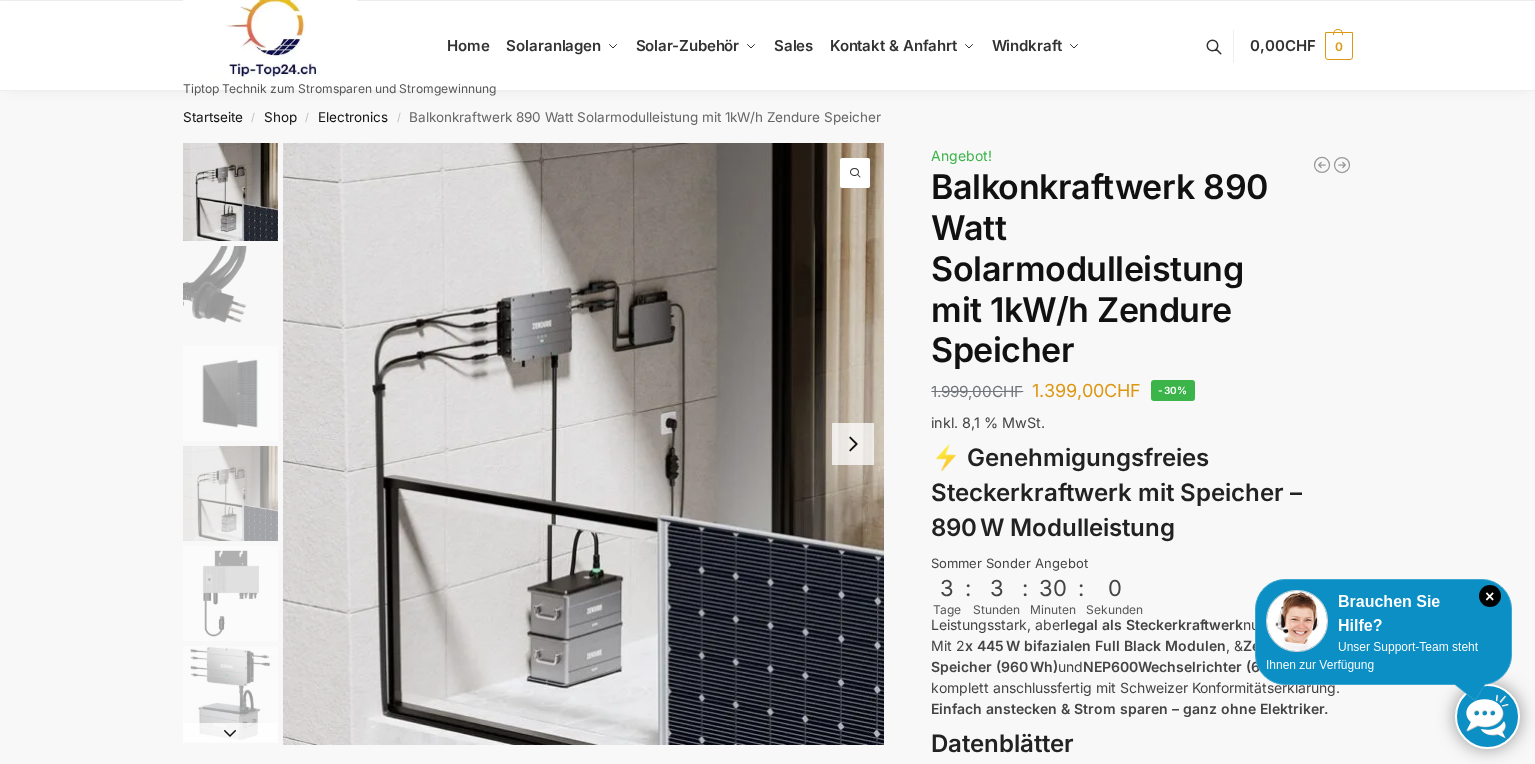 scroll, scrollTop: 0, scrollLeft: 0, axis: both 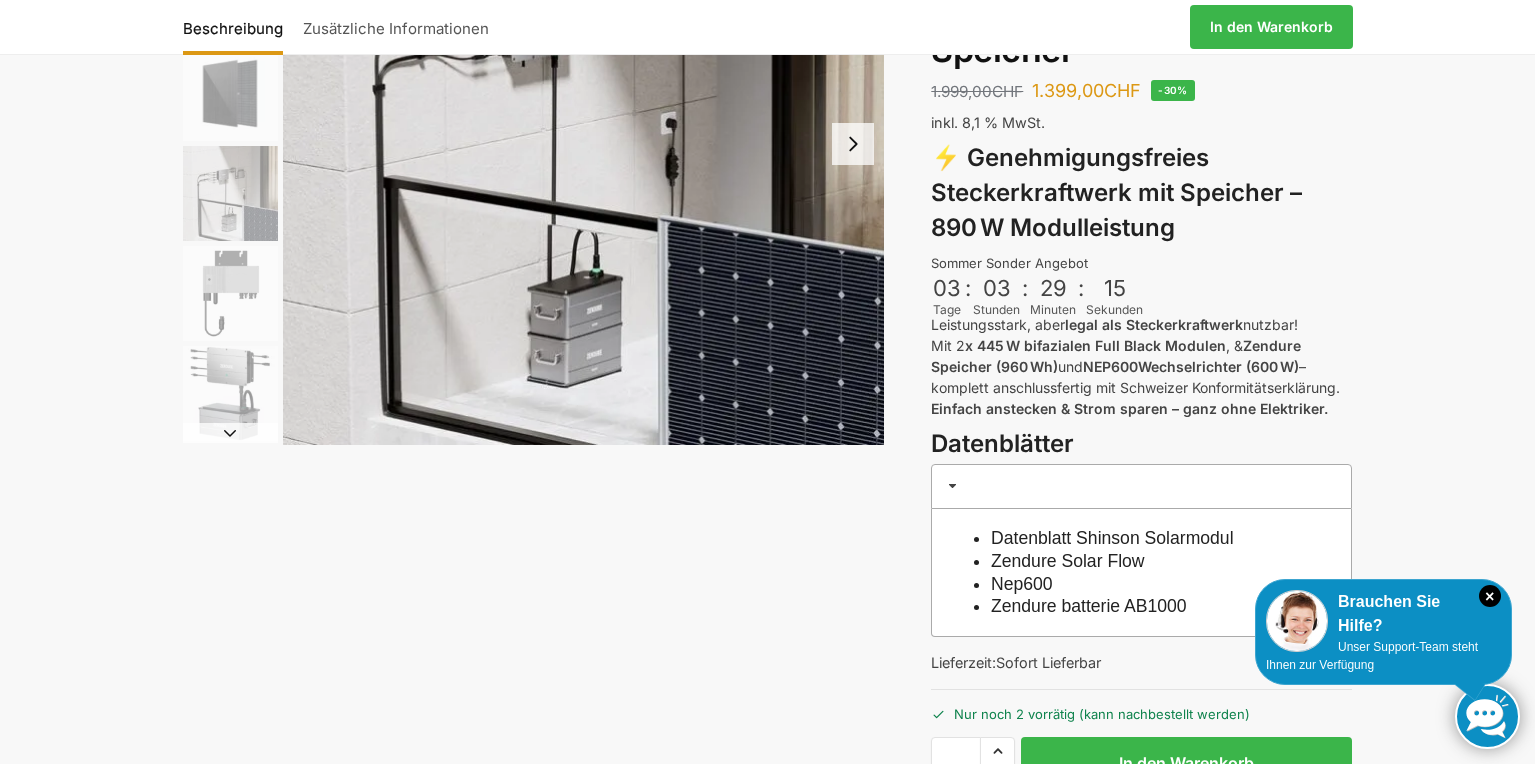 click at bounding box center (853, 144) 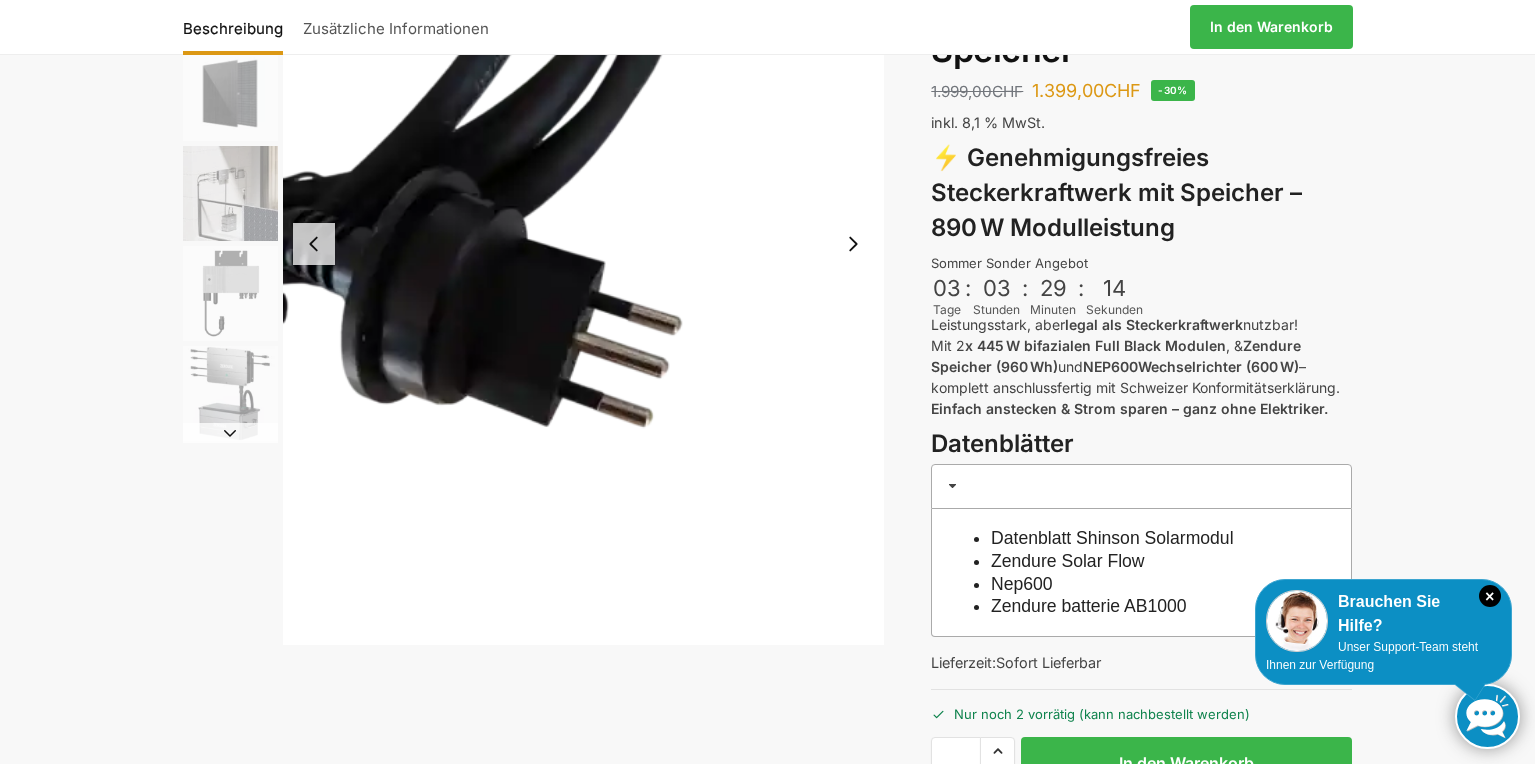 scroll, scrollTop: 0, scrollLeft: 0, axis: both 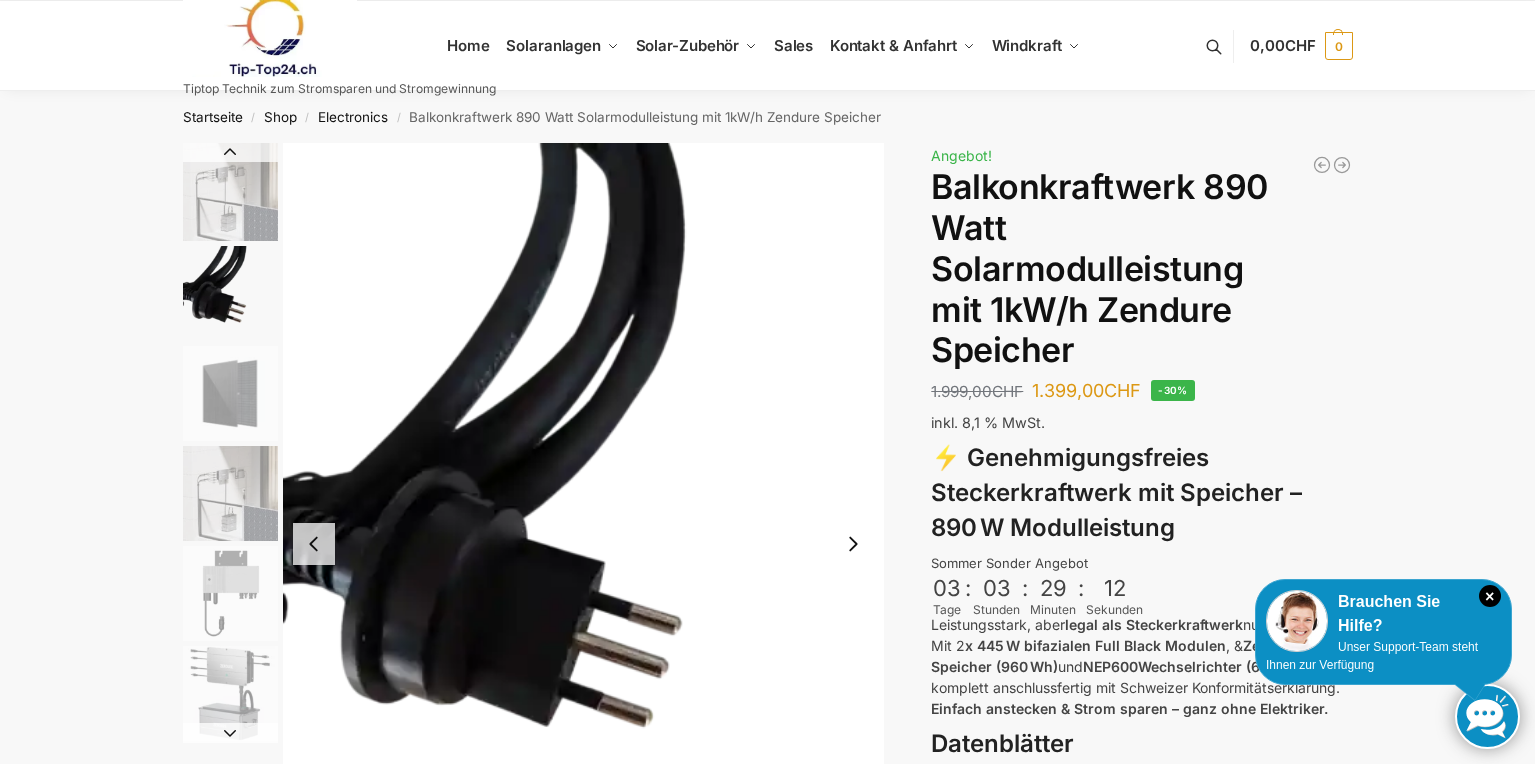 click at bounding box center [584, 544] 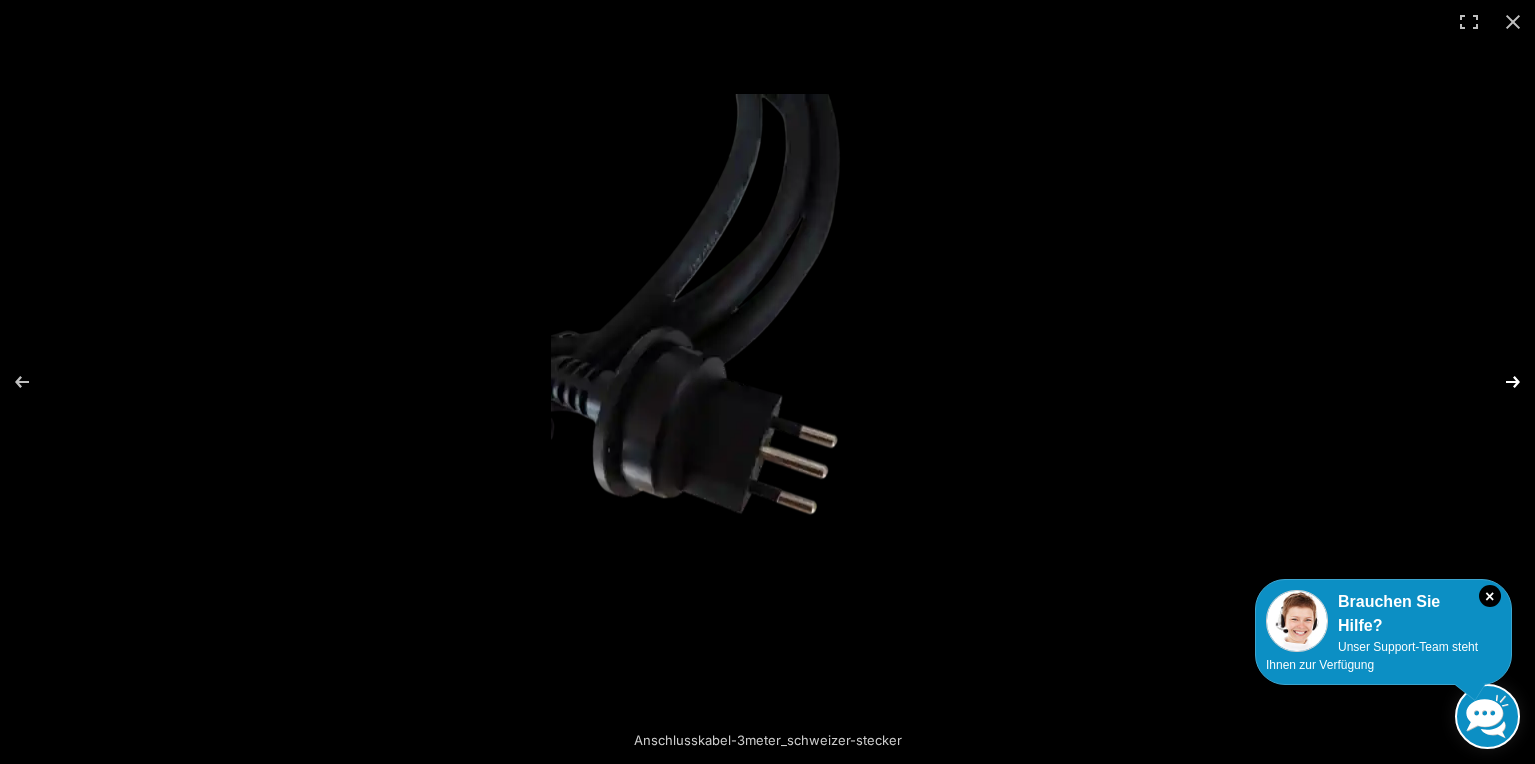 click at bounding box center (1500, 382) 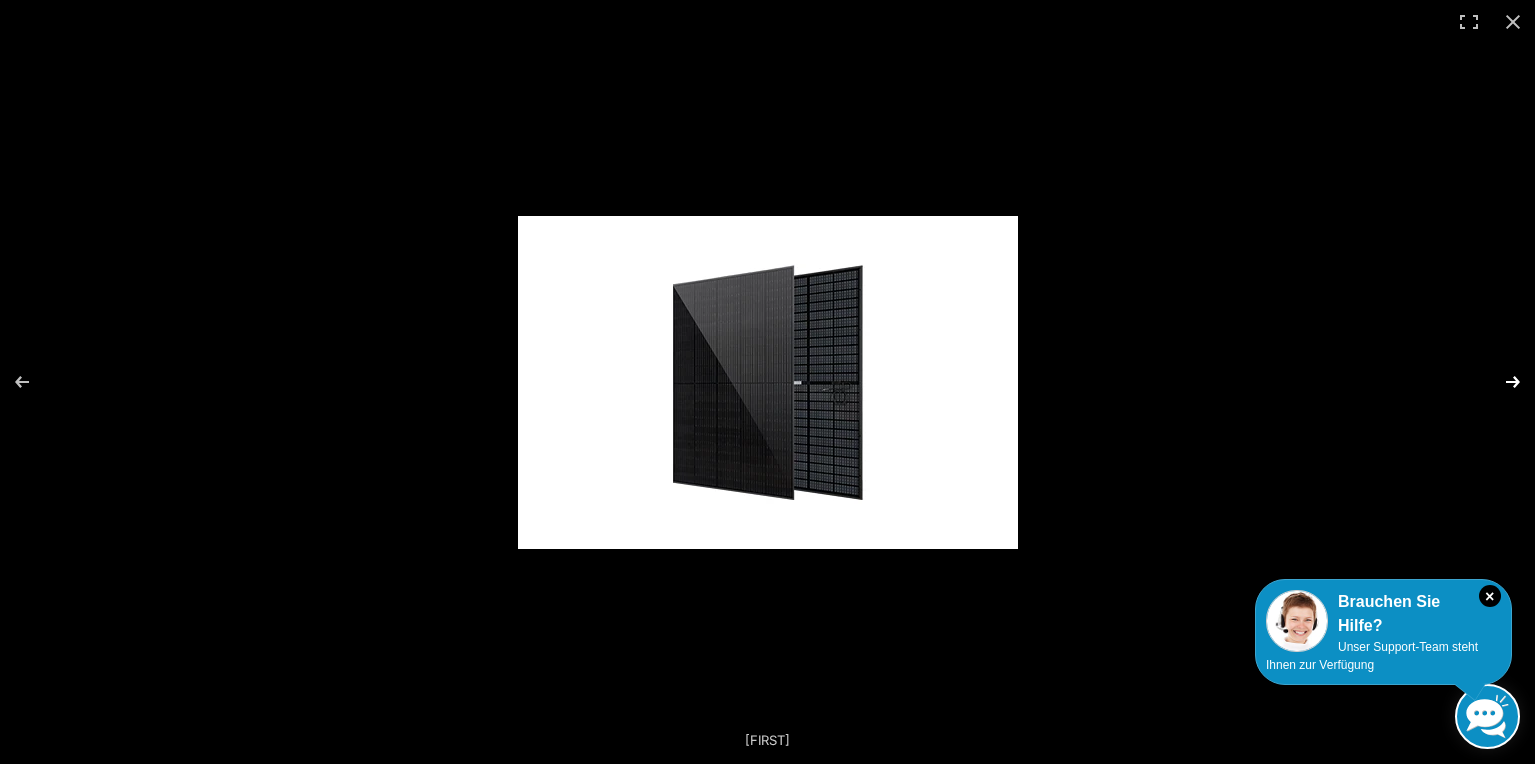 click at bounding box center [1500, 382] 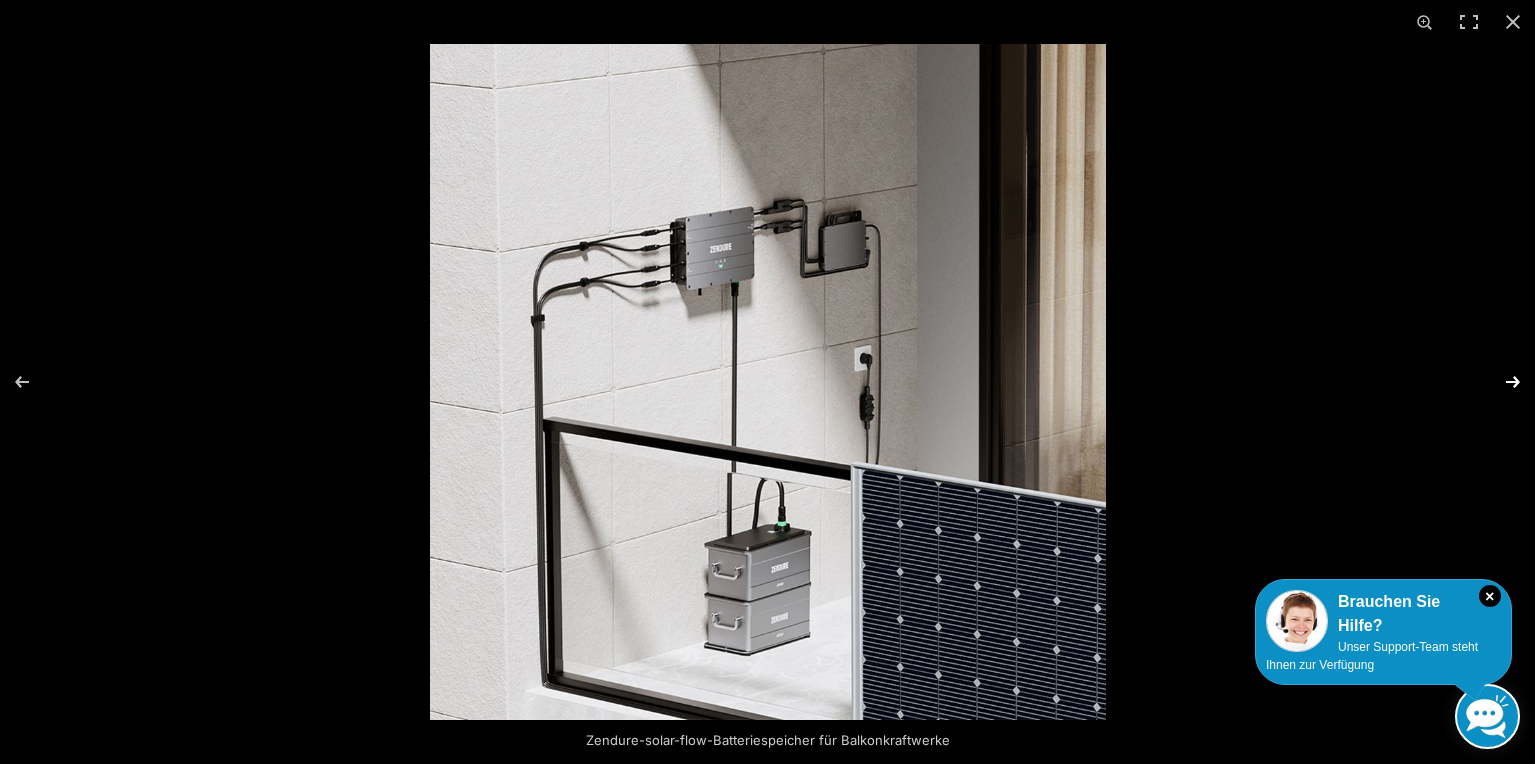 click at bounding box center [1500, 382] 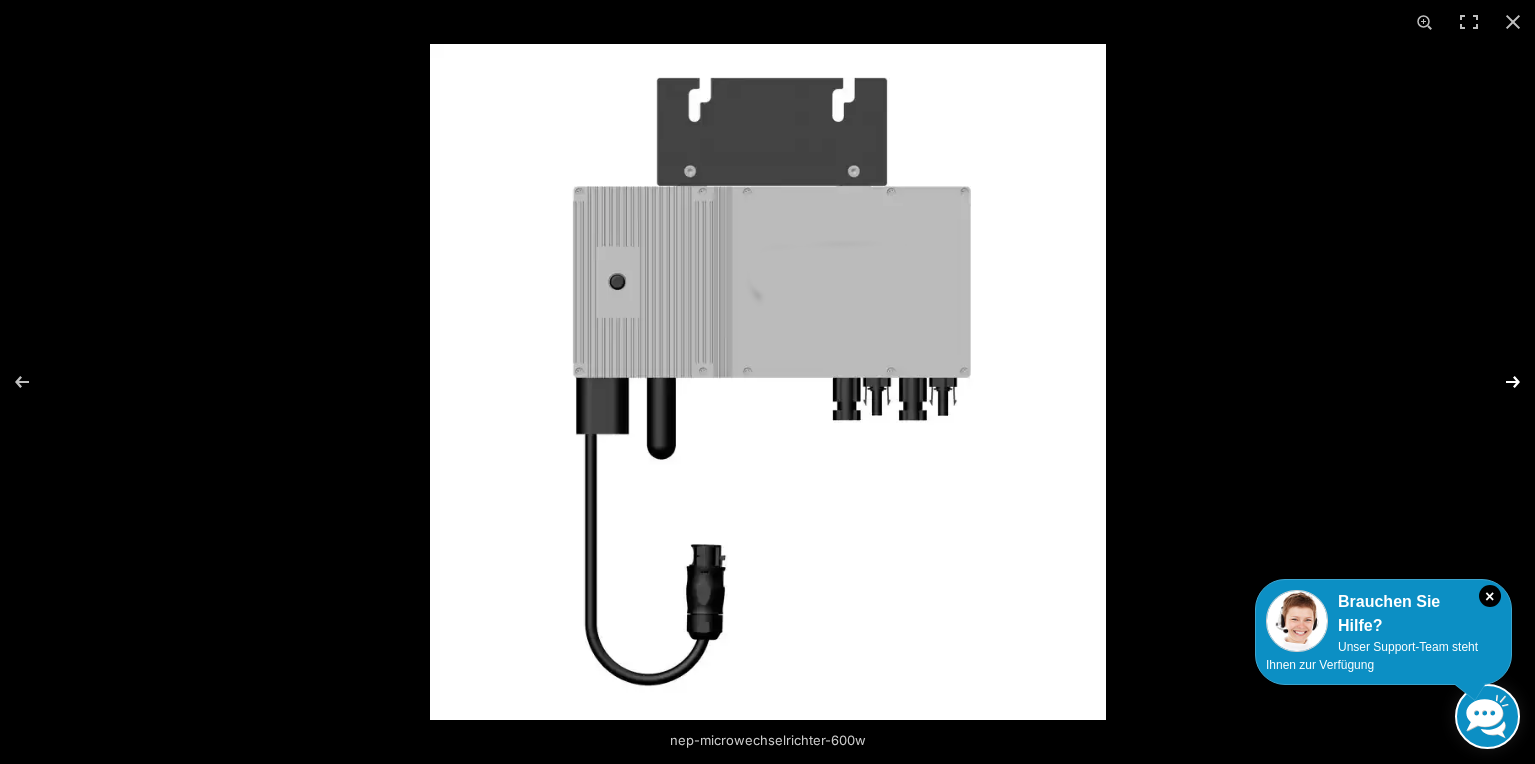 click at bounding box center [1500, 382] 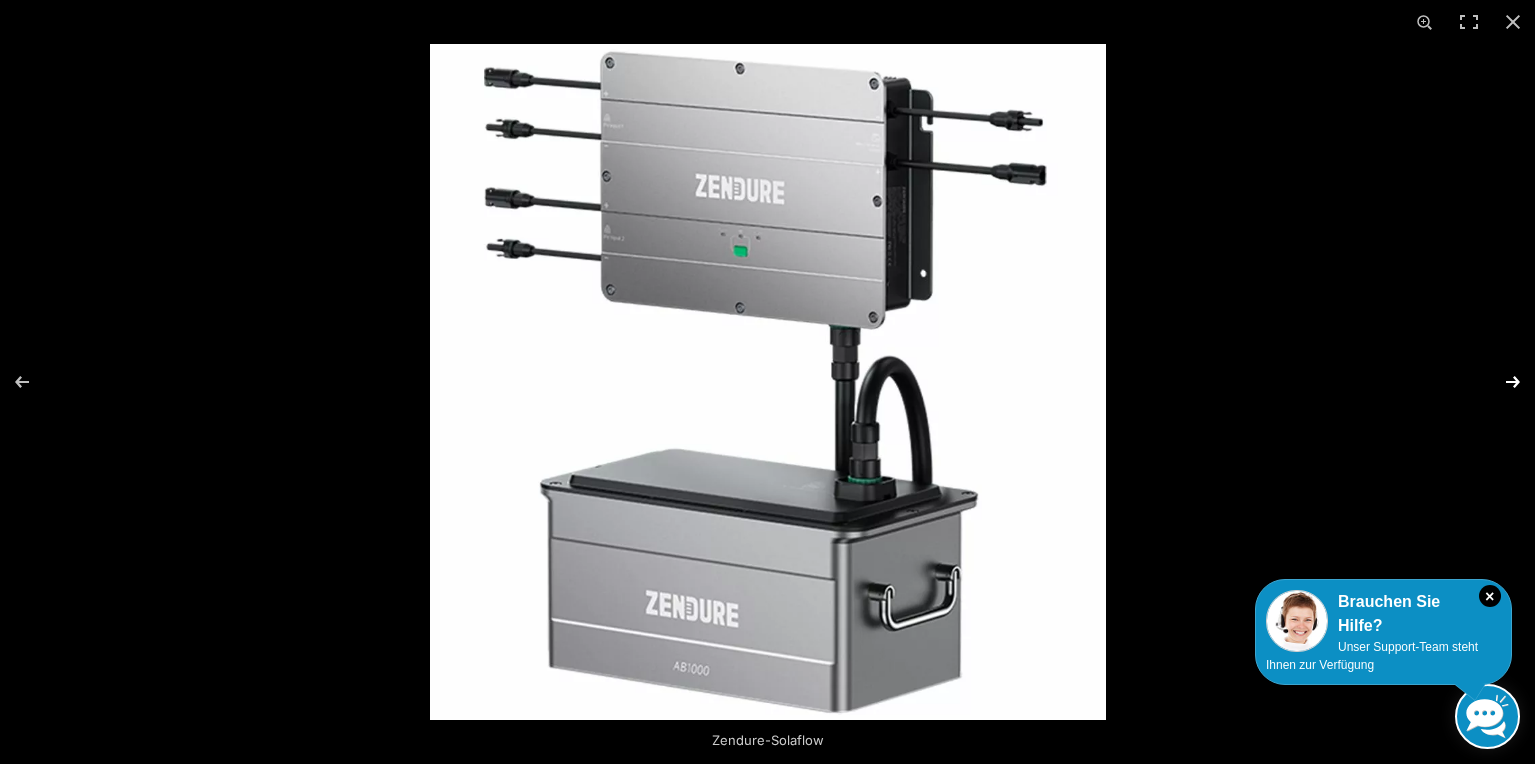 click at bounding box center (1500, 382) 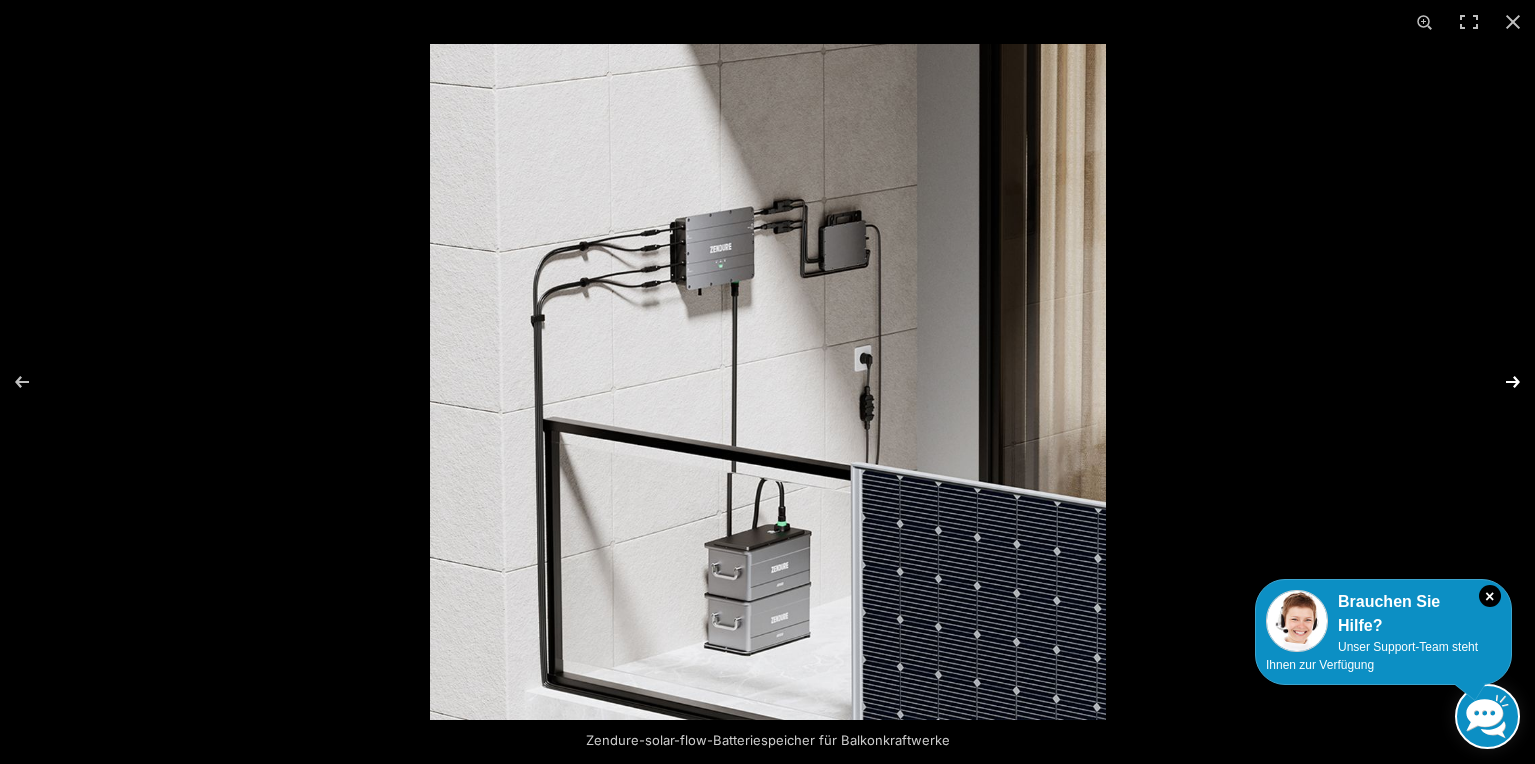 click at bounding box center (1500, 382) 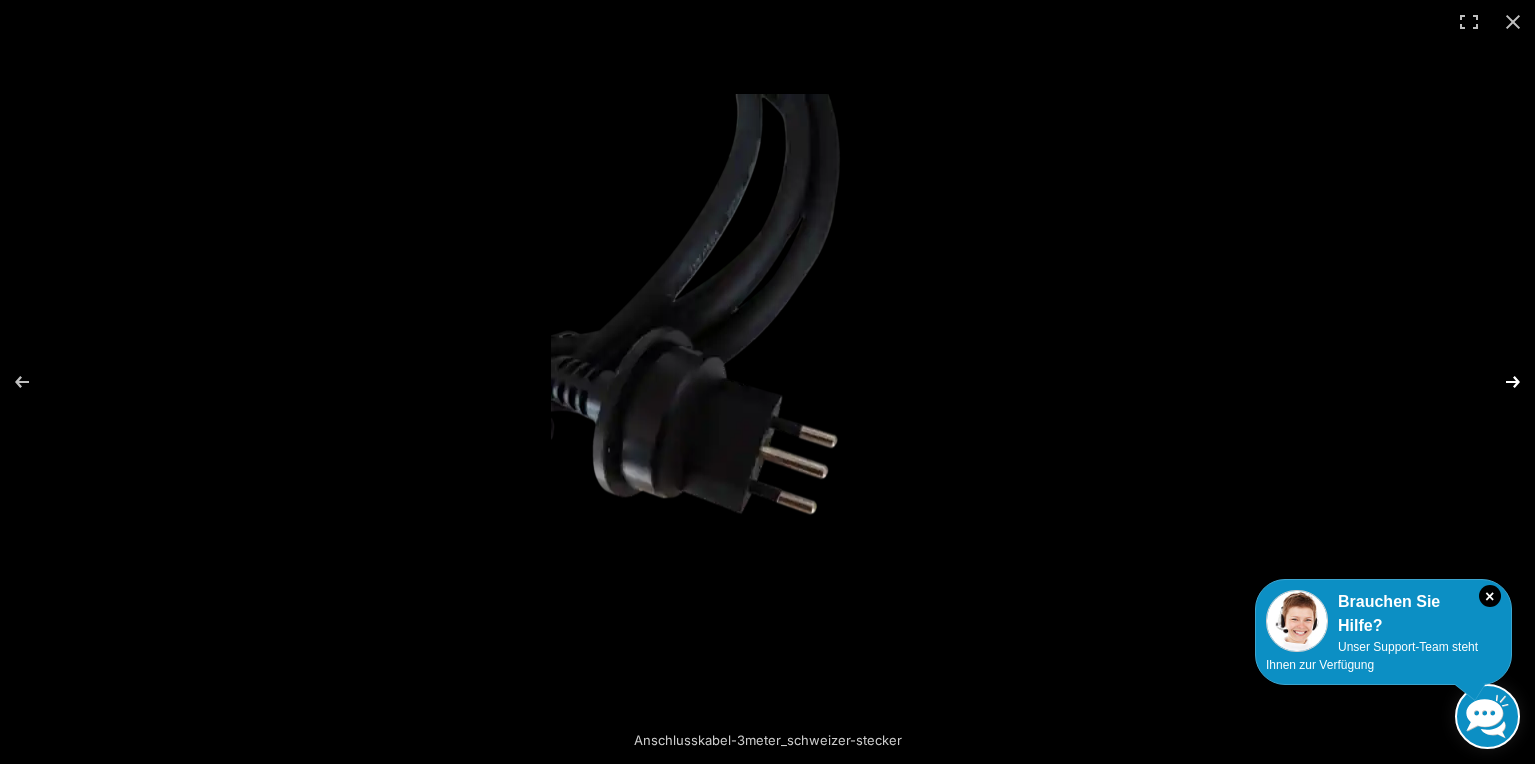 click at bounding box center [1500, 382] 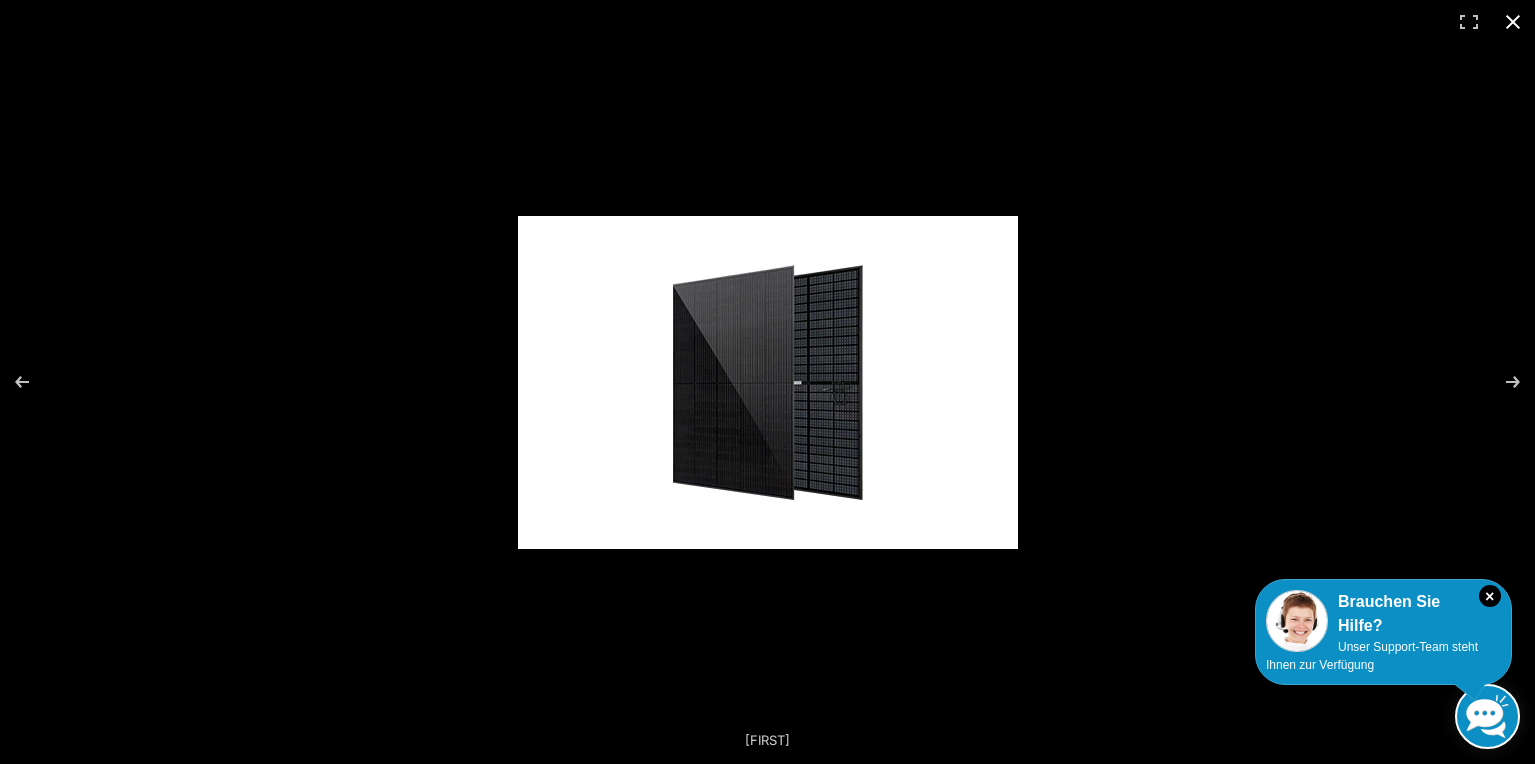 click at bounding box center (1513, 22) 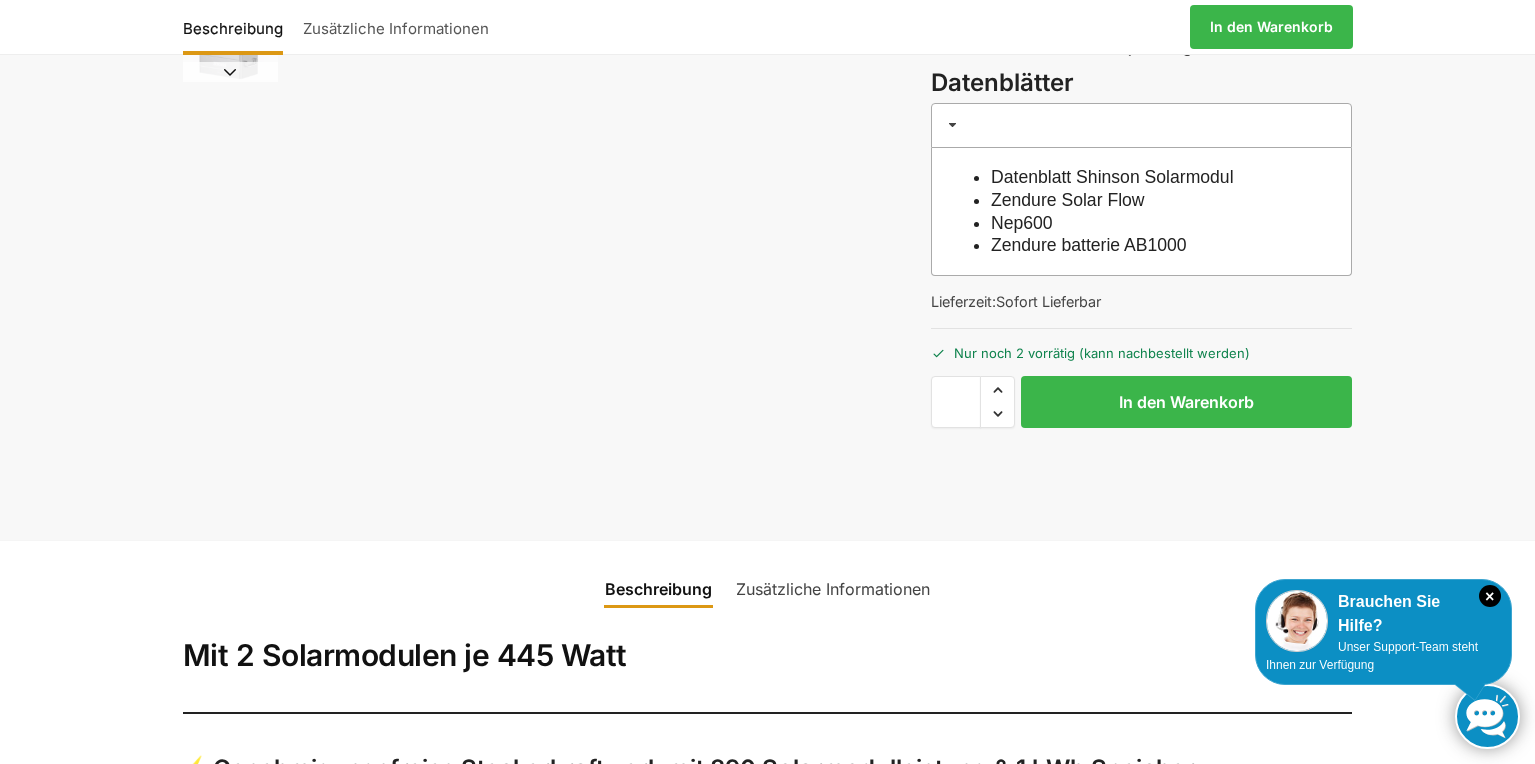 scroll, scrollTop: 700, scrollLeft: 0, axis: vertical 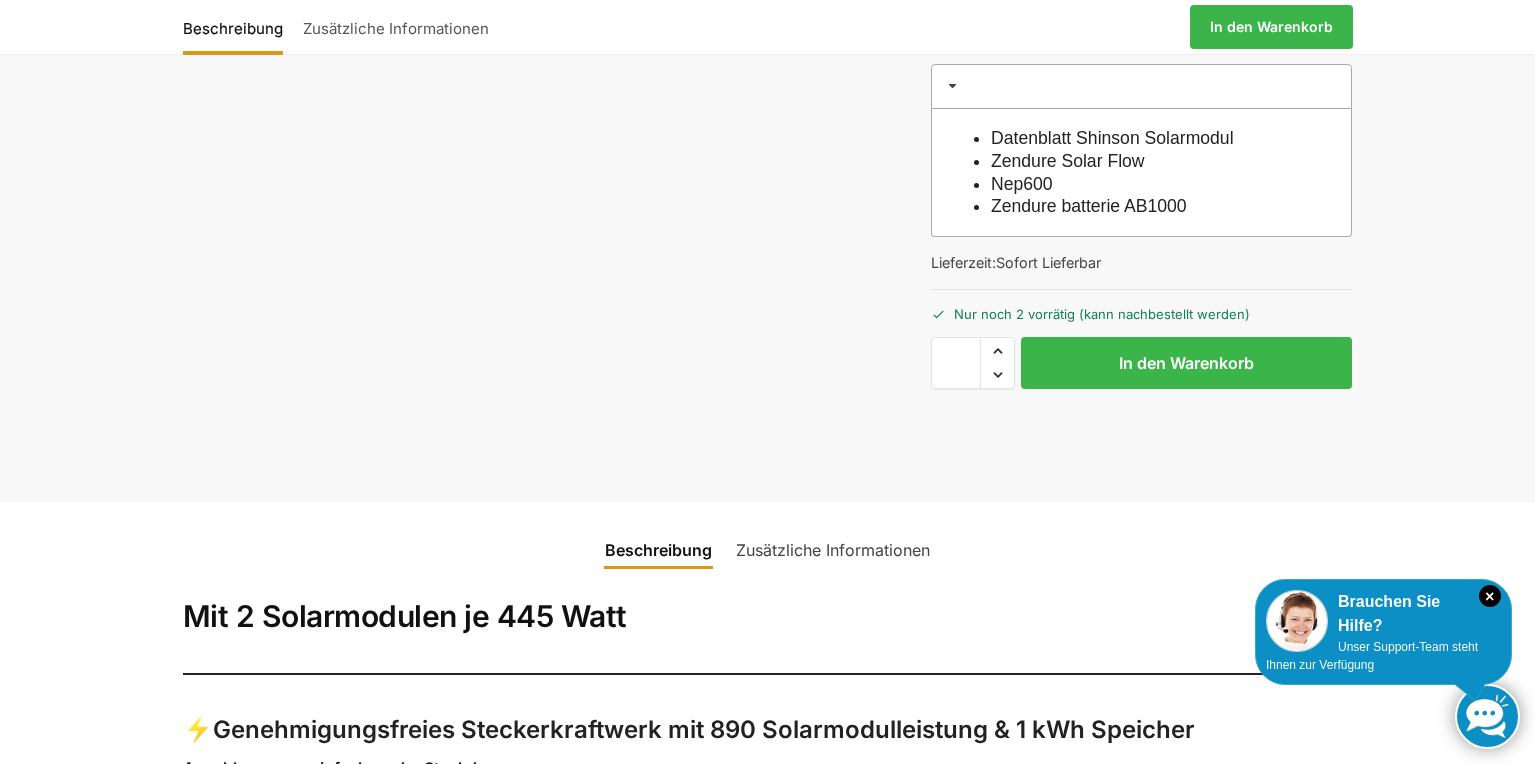 click on "Zendure Solar Flow" at bounding box center [1068, 161] 